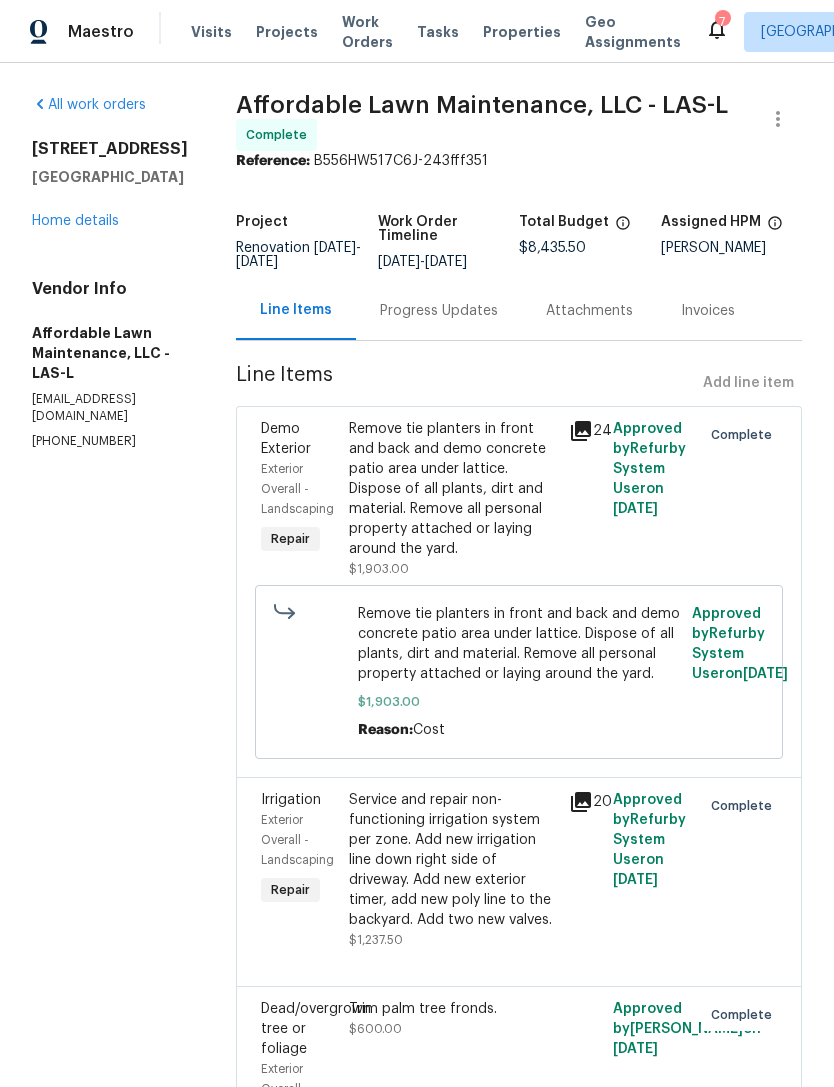 scroll, scrollTop: 0, scrollLeft: 0, axis: both 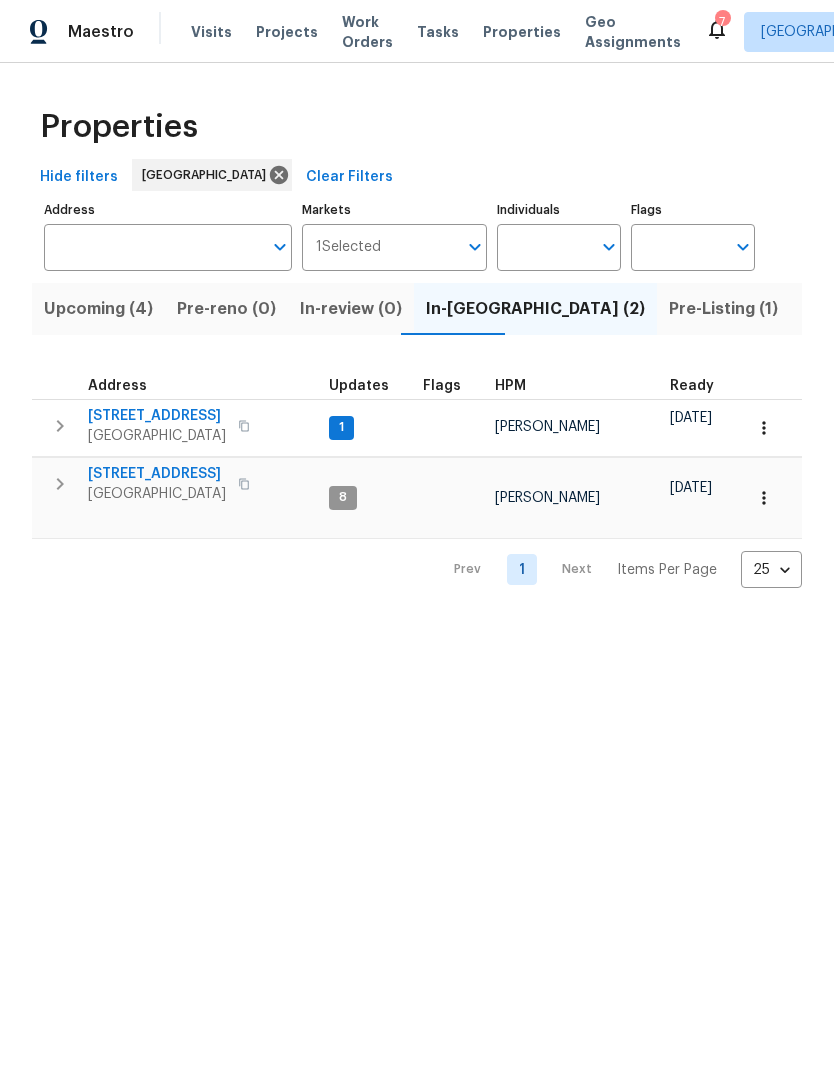 click on "Individuals" at bounding box center (544, 247) 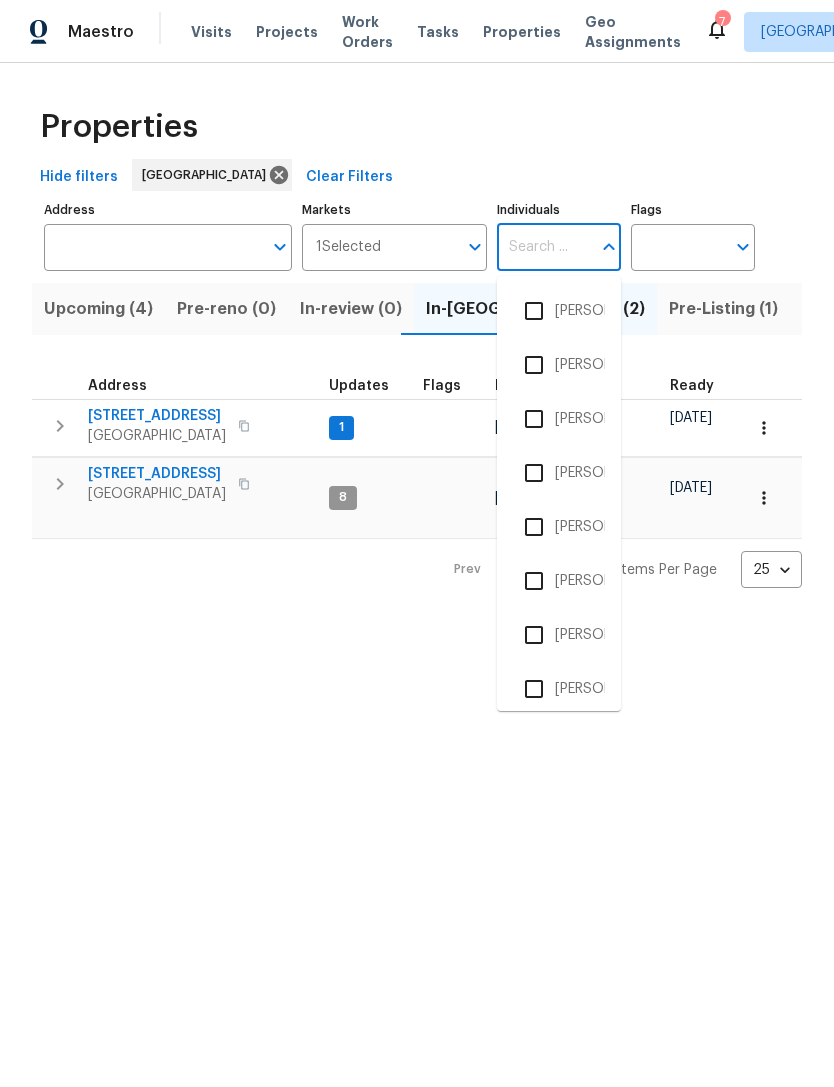 click on "Maestro Visits Projects Work Orders Tasks Properties Geo Assignments 7 Las Vegas Julian Murray Properties Hide filters Las Vegas Clear Filters Address Address Markets 1  Selected Markets Individuals Individuals Flags Flags Upcoming (4) Pre-reno (0) In-review (0) In-reno (2) Pre-Listing (1) Listed (54) Resale (20) Done (1217) Unknown (0) Address Updates Flags HPM Ready Start Target Finish Overall WO Completion Reno Progress Last Seen Work Complete Setup Complete QC Complete 8872 Niche Ave Las Vegas, NV 89149 1 Ana Ortiz 07/07/25 07/07/25 07/12/25 07/12/25 +2 2 QC 100 %   18 / 18 No 8d  ago 07/11/25 4201 Las Lomas Ave Las Vegas, NV 89102 8 Nicholas Holderbaum 06/25/25 06/26/25 + 1 07/12/25 07/12/25 +2 3 WIP 2 Done 2 Accepted 20 %   11 / 55 No 5d  ago Prev 1 Next Items Per Page 25 25 ​
Aniequa Nunley April Spiller Ashley McGhee Biplov Subedi Bryson White Chaunte Wallace Cici Chabarria Davia White Himanshu Chauhan John Crose John Fonte Jyoti Singh Parker Duda Sarah O'Brien Stephanie Miller THIRUMOORTHI K" at bounding box center [417, 310] 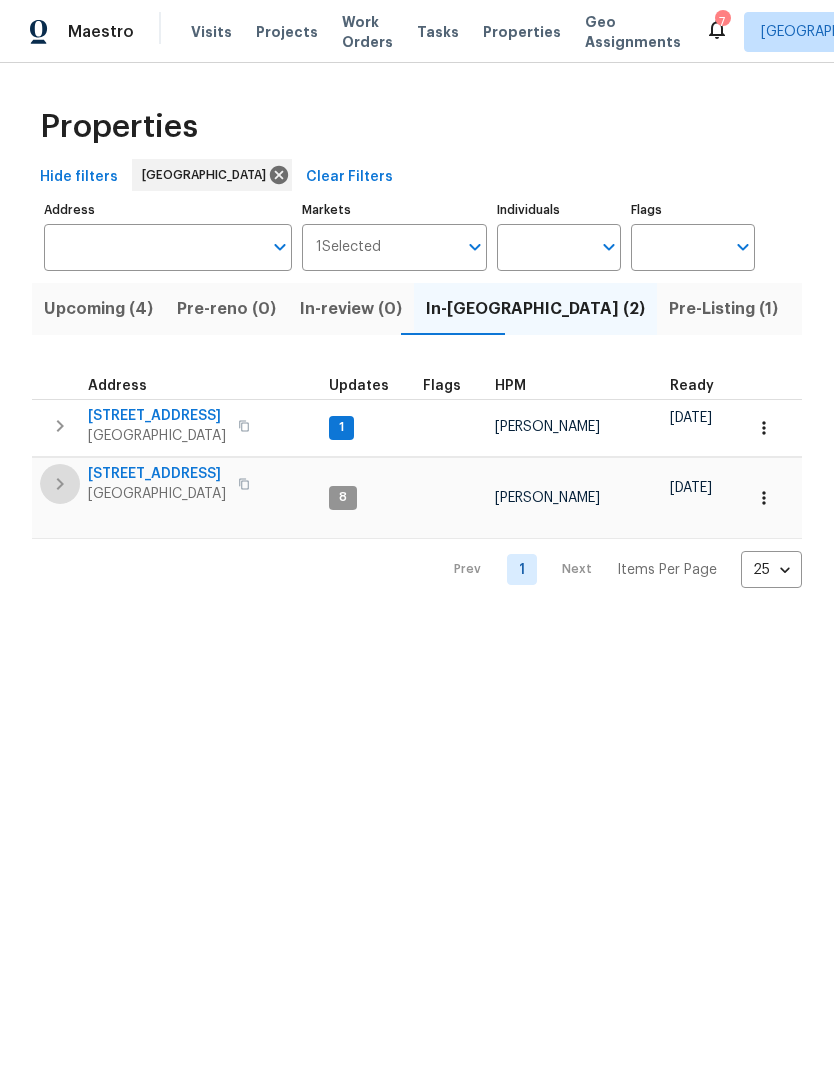 click 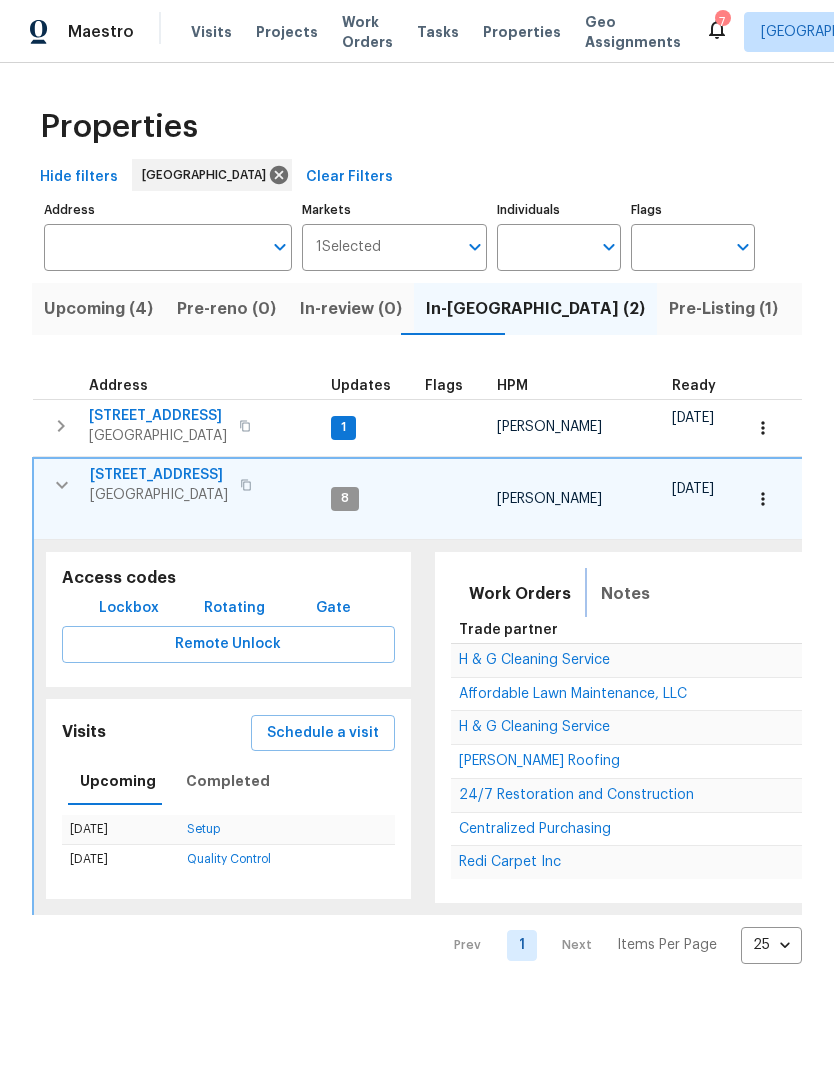 click on "Notes" at bounding box center (625, 594) 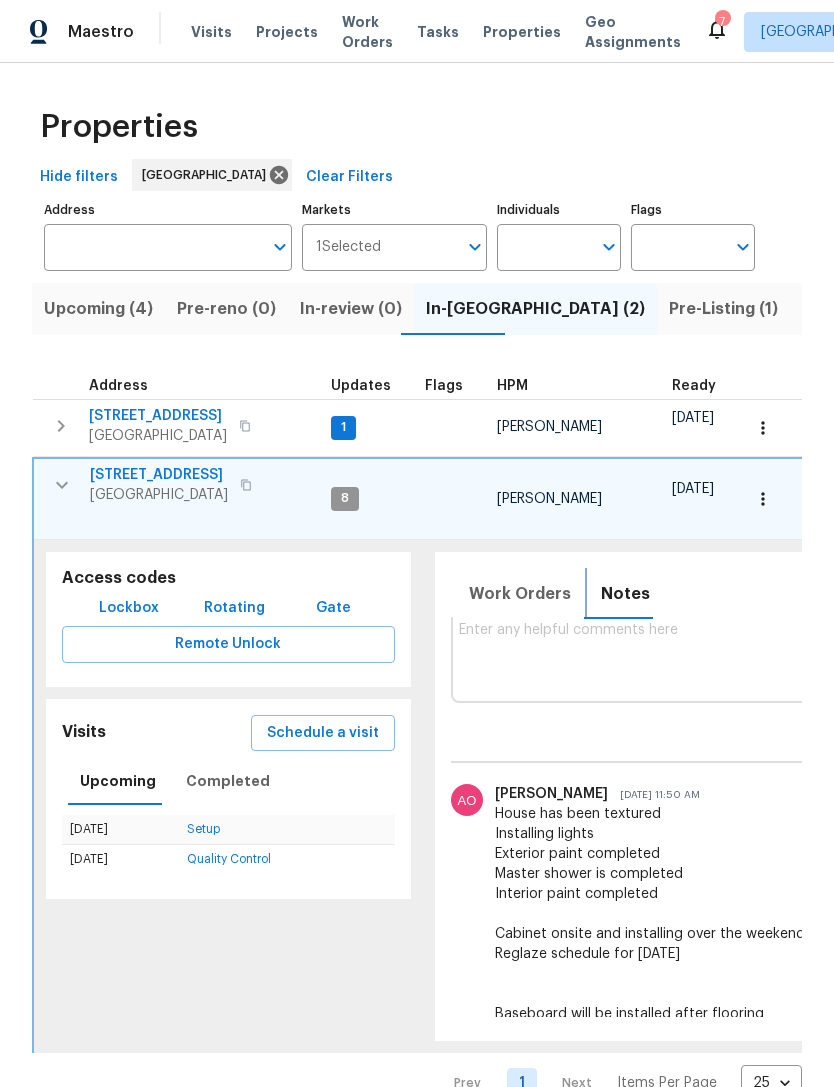 scroll, scrollTop: 14, scrollLeft: 0, axis: vertical 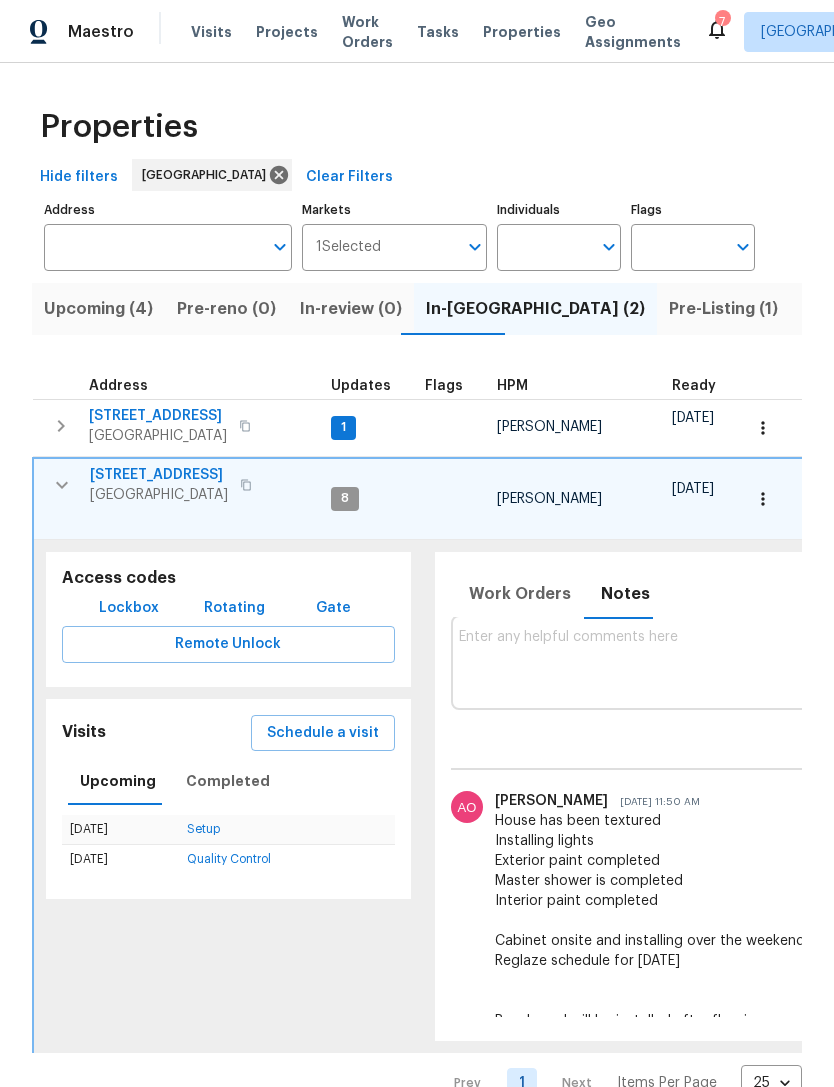 click on "House has been textured
Installing lights
Exterior paint completed
Master shower is completed
Interior paint completed
Cabinet onsite and installing over the weekend
Reglaze schedule for Saturday
Baseboard will be installed after flooring
Flooring schedule for Monday" at bounding box center [1025, 931] 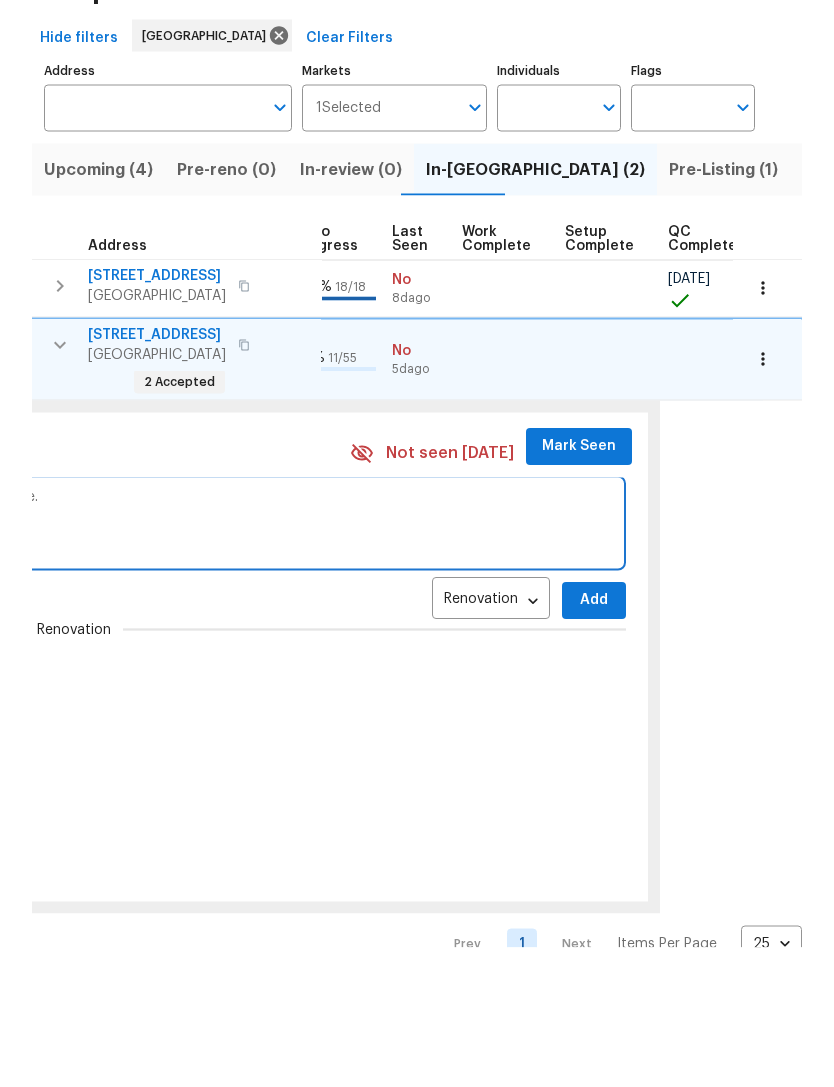 scroll, scrollTop: 0, scrollLeft: 927, axis: horizontal 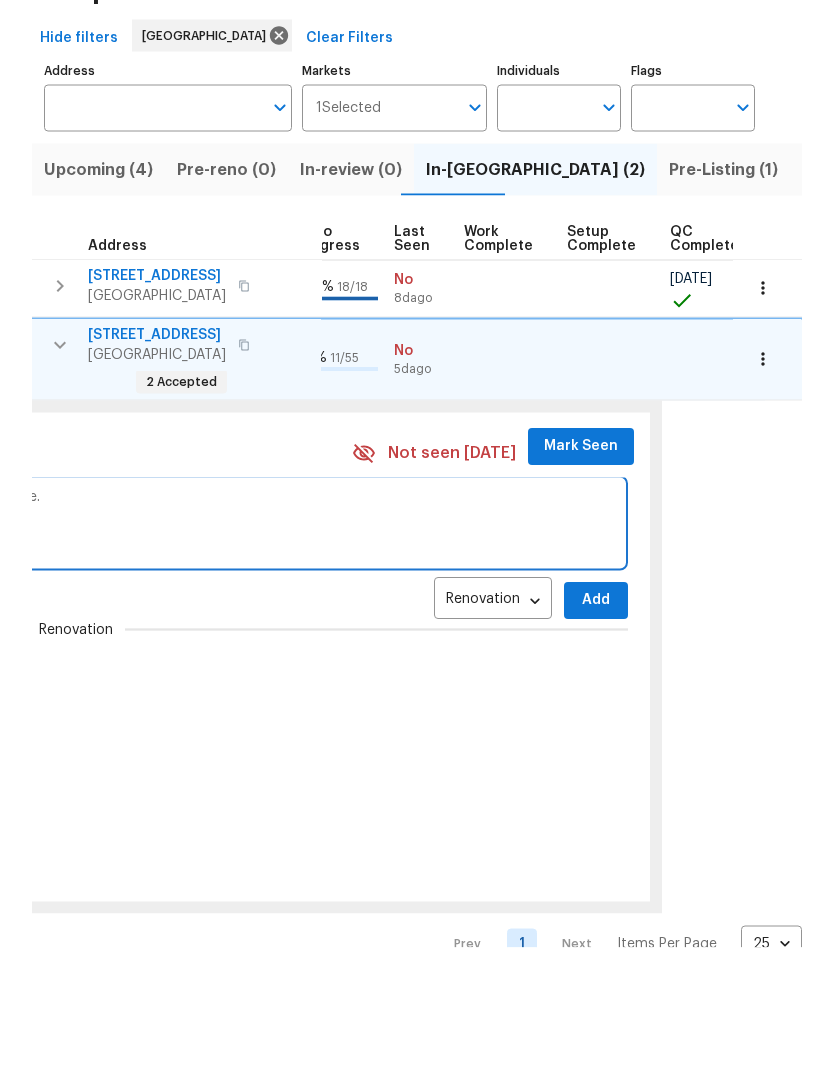type on "Flooring in progress will most likely go into tomorrow then gc to return for base." 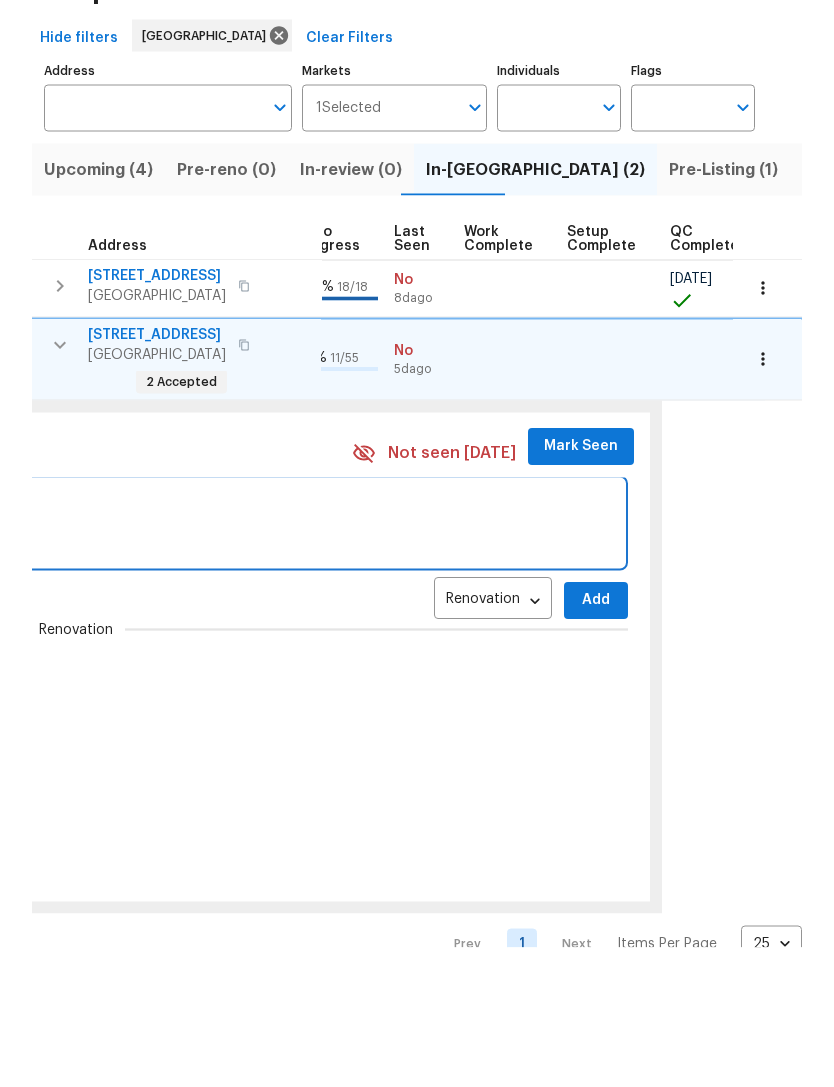 scroll, scrollTop: 31, scrollLeft: 0, axis: vertical 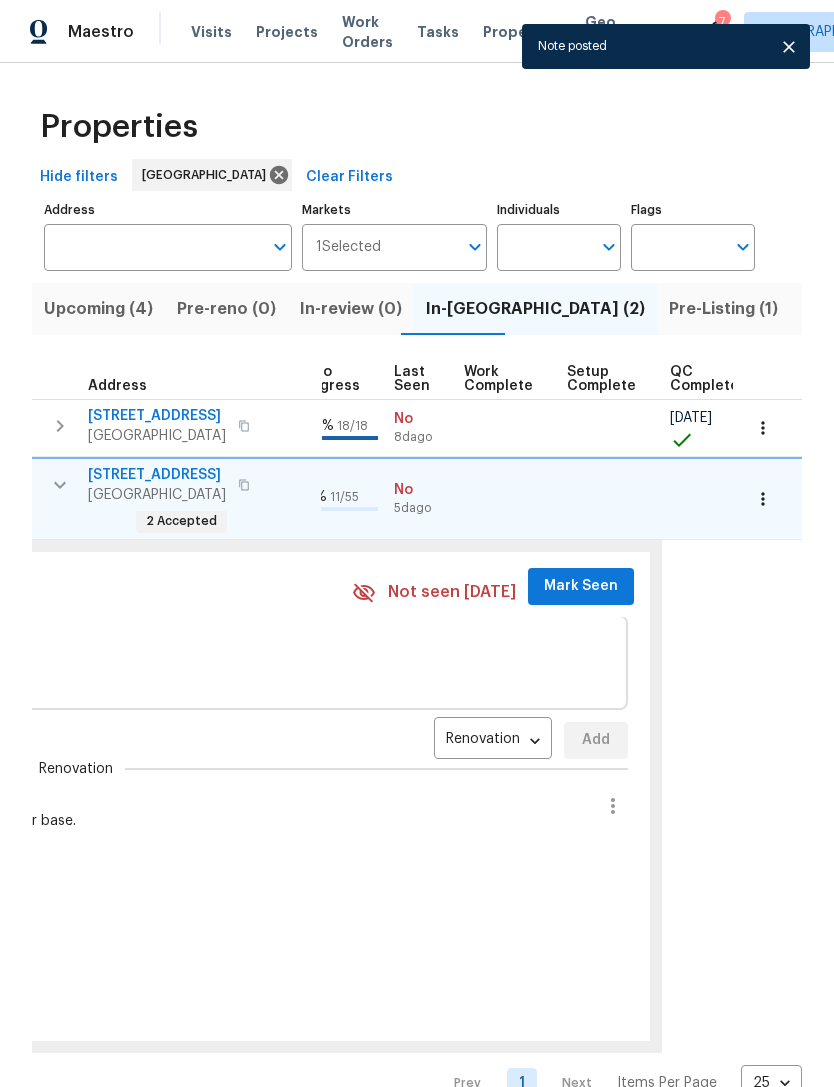 click on "Mark Seen" at bounding box center (581, 586) 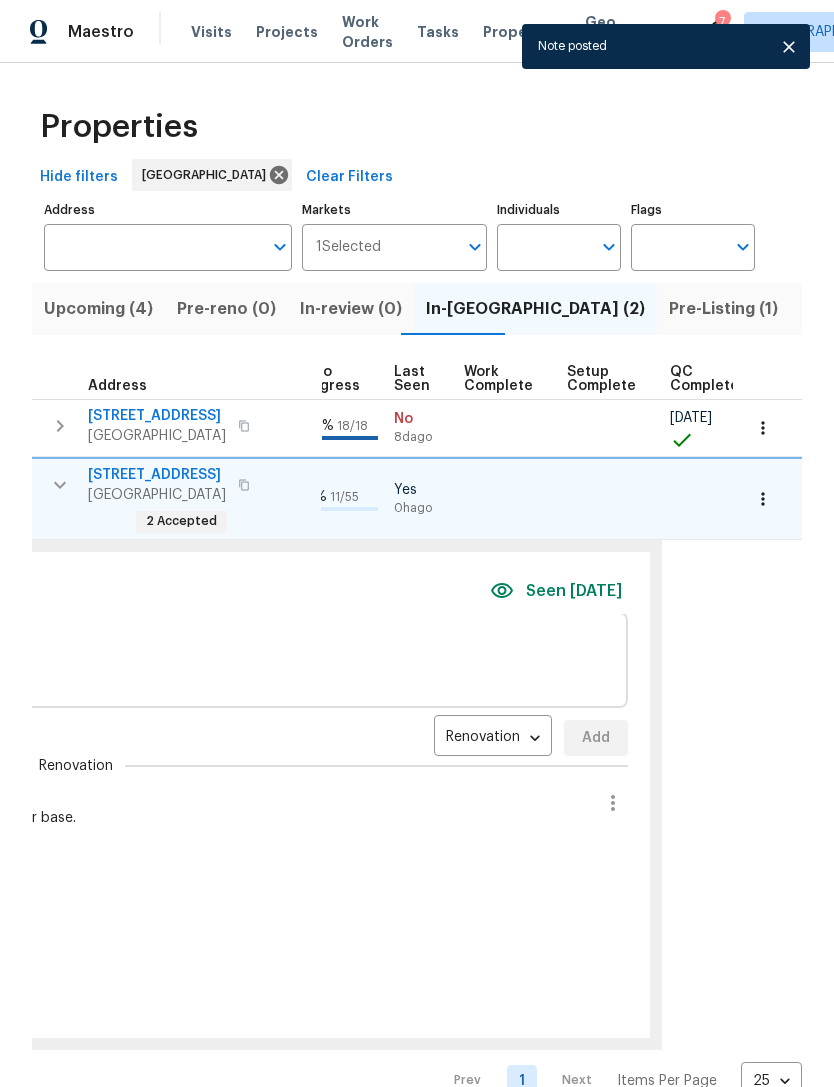 scroll, scrollTop: 29, scrollLeft: 0, axis: vertical 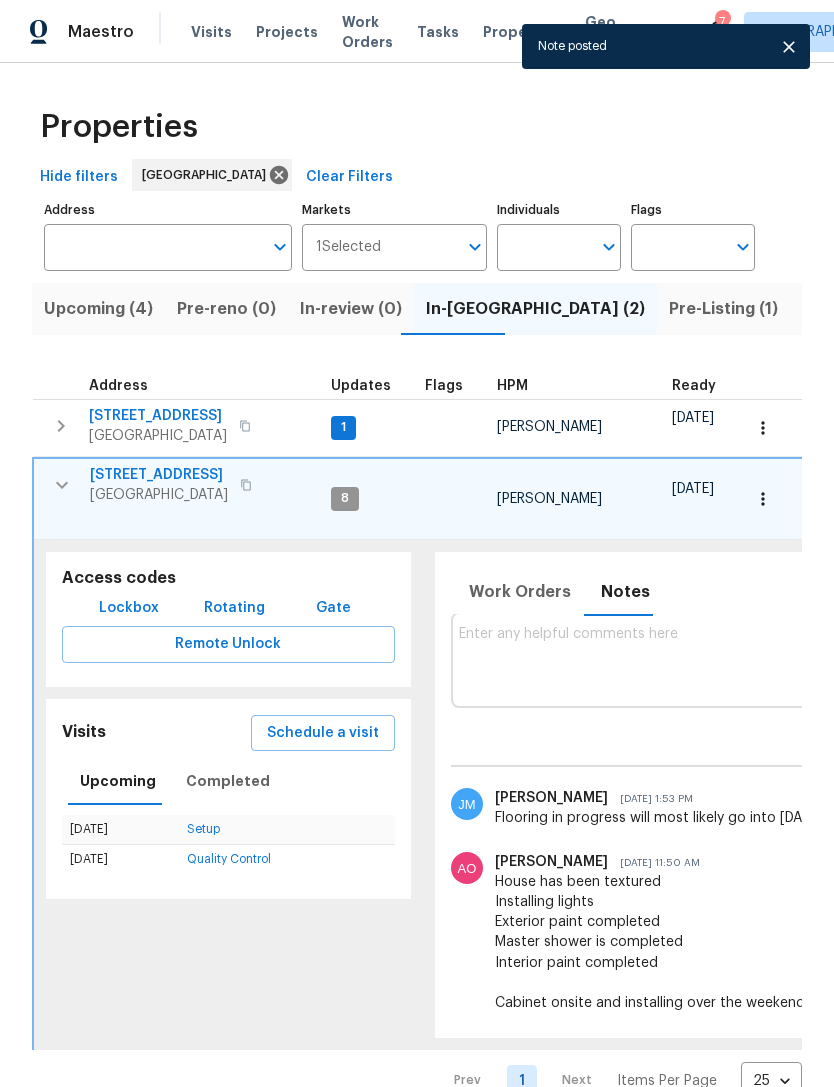 click 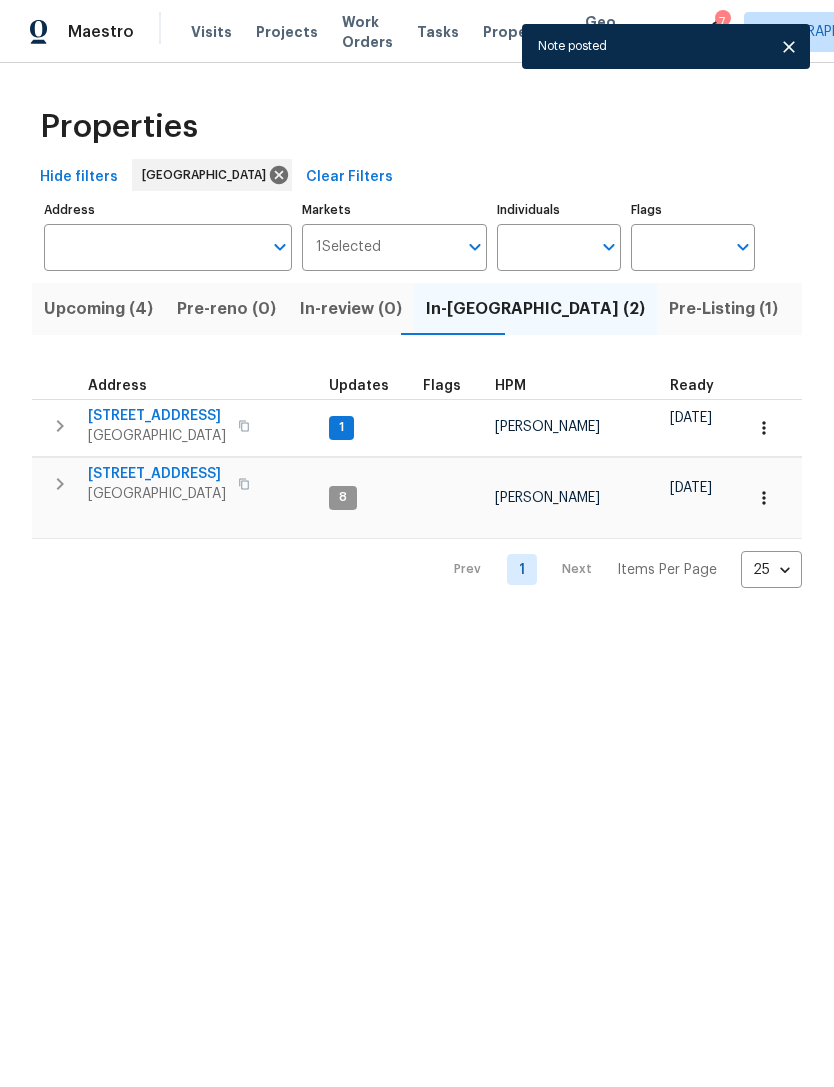 scroll, scrollTop: 0, scrollLeft: 0, axis: both 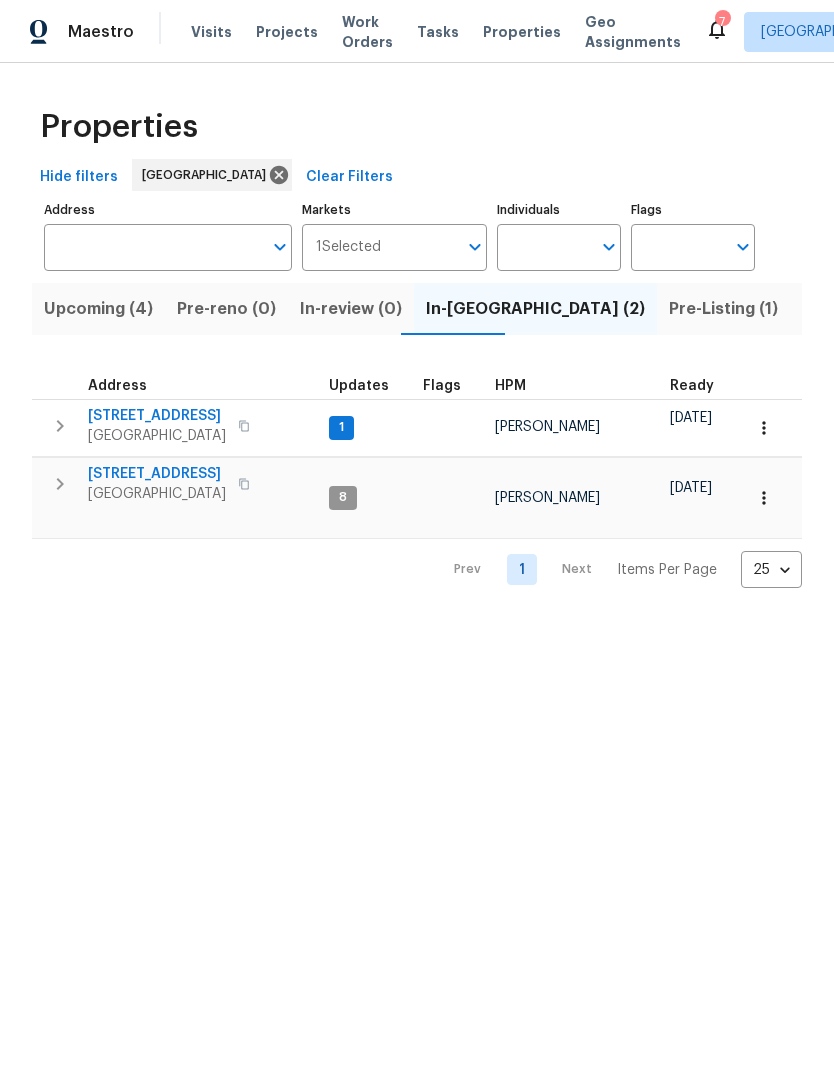 click on "Individuals" at bounding box center [544, 247] 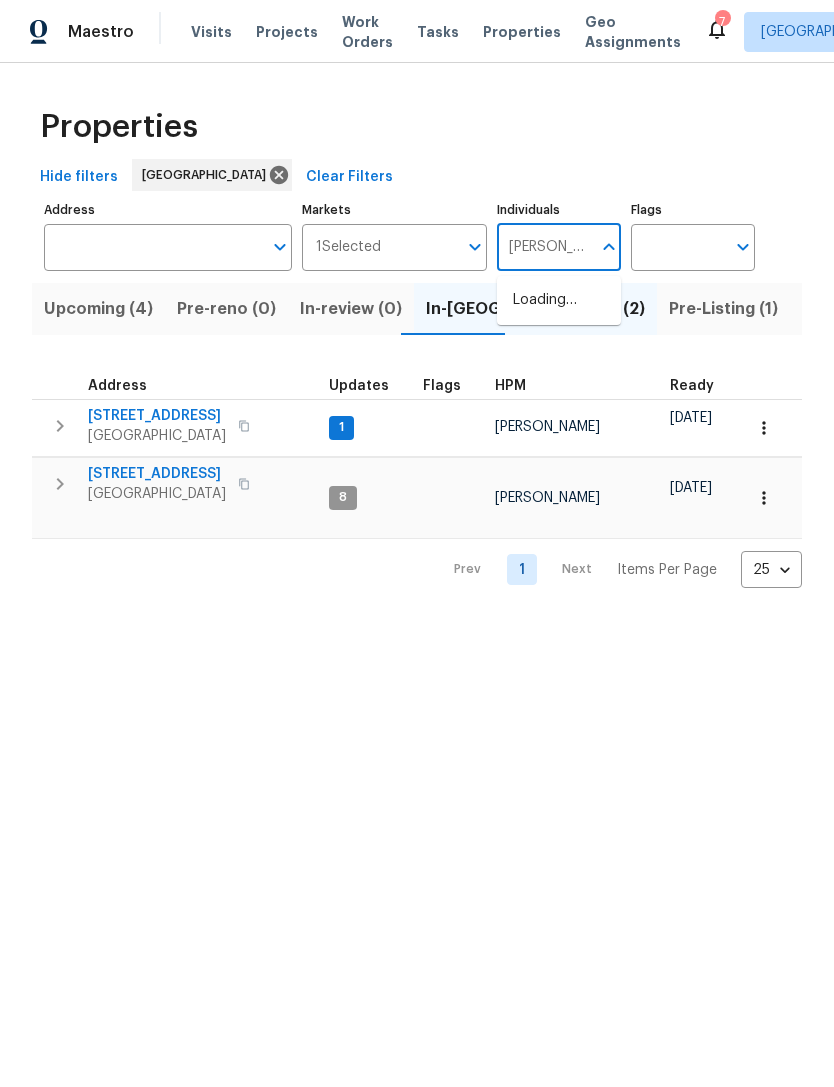 type on "julian" 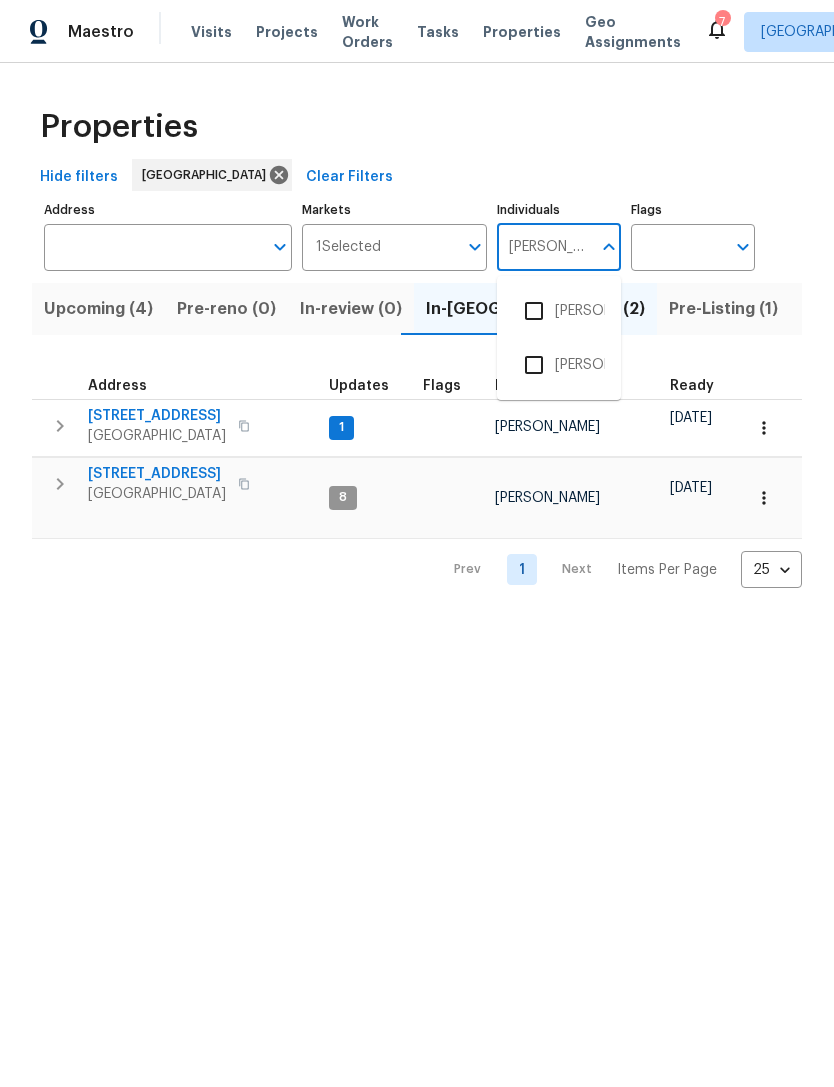 click at bounding box center [534, 311] 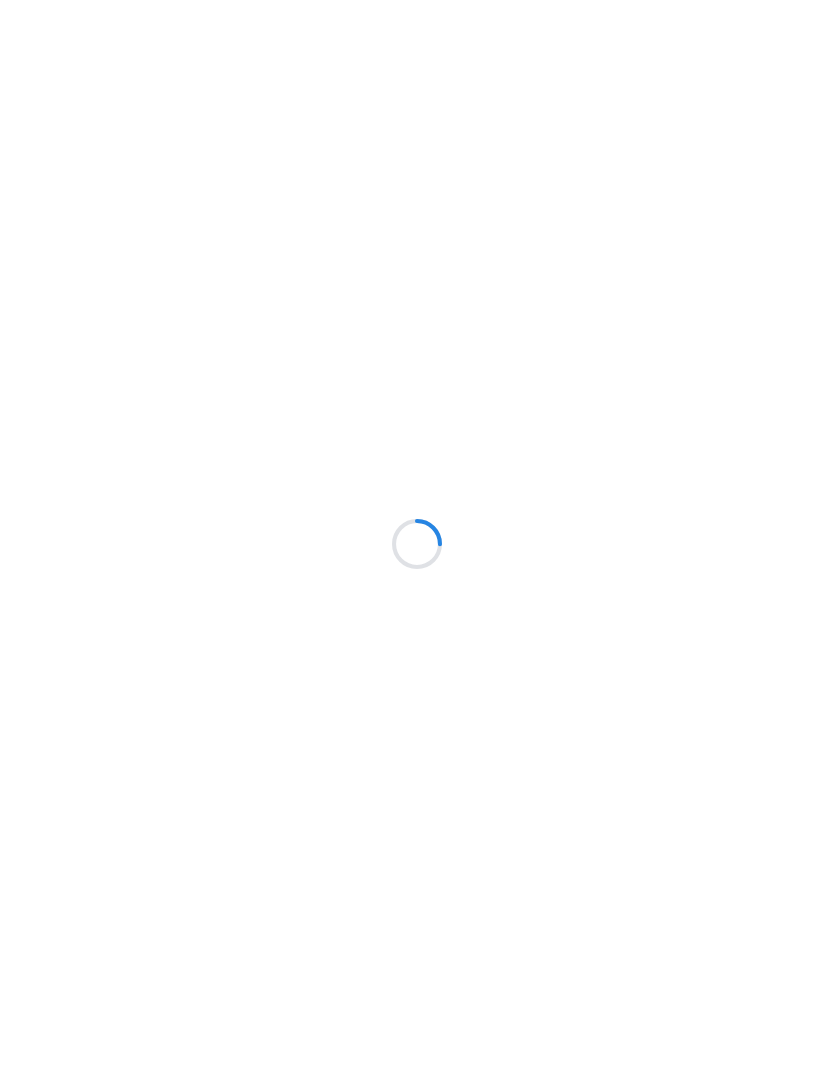 scroll, scrollTop: 0, scrollLeft: 0, axis: both 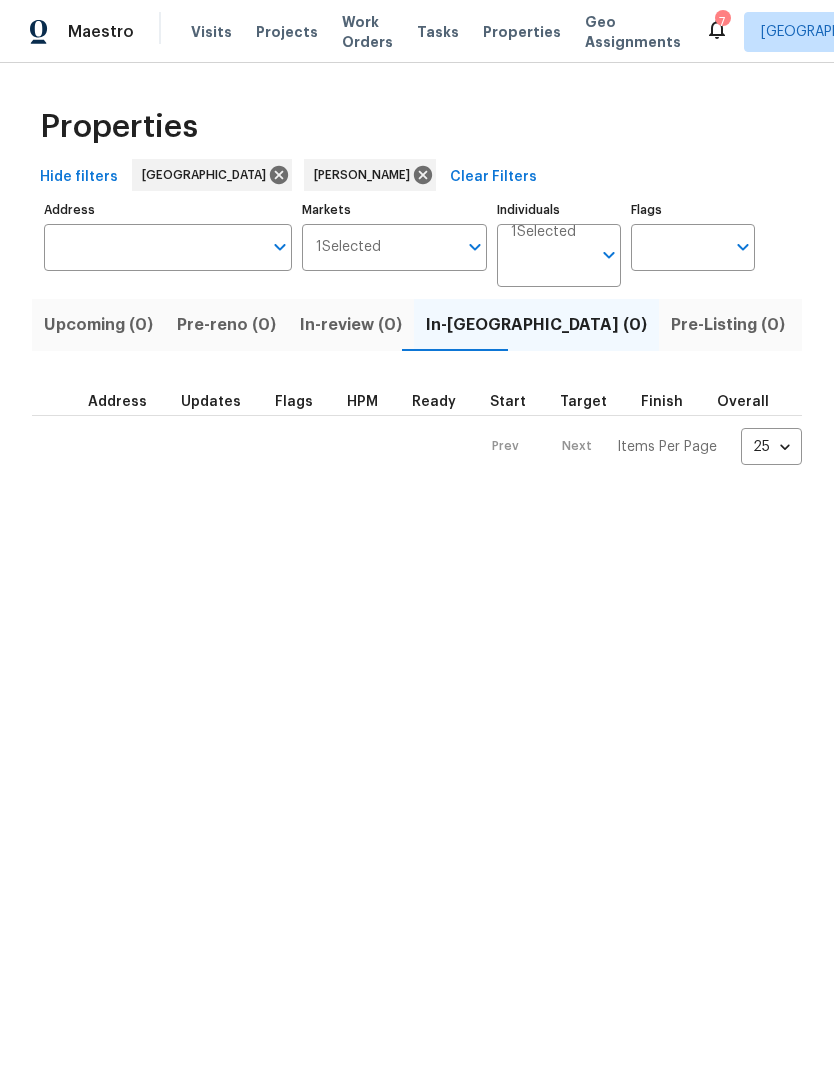 click on "Listed (21)" at bounding box center [850, 325] 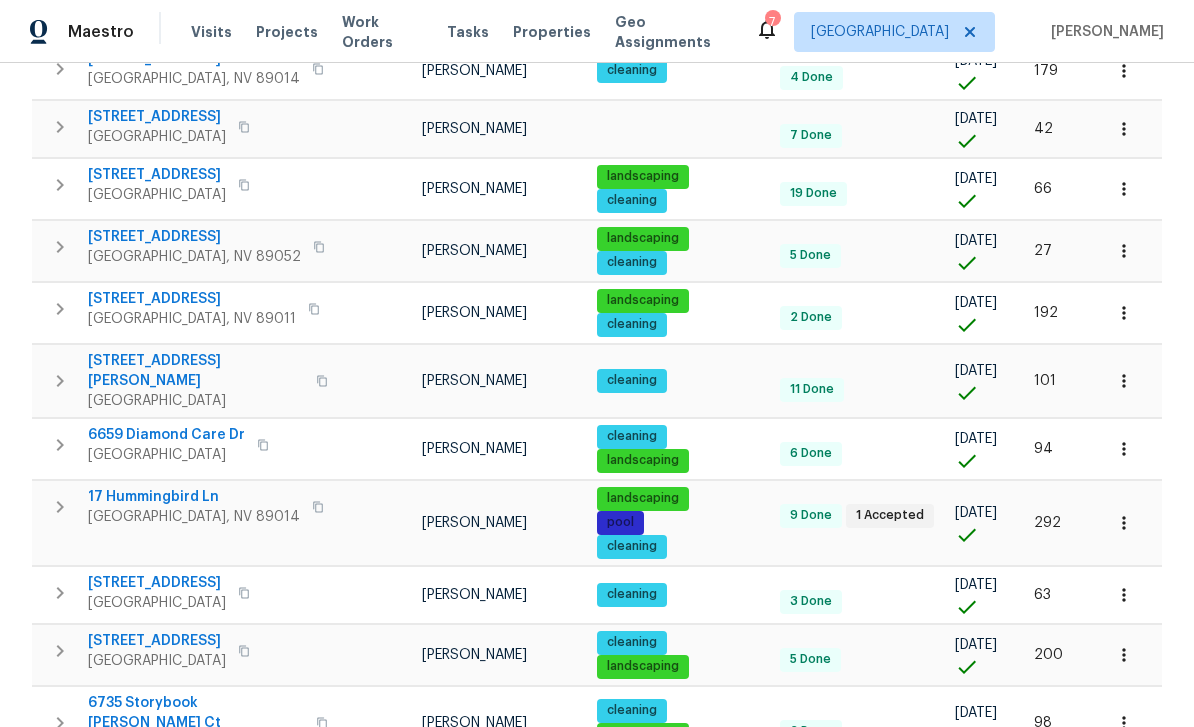 scroll, scrollTop: 996, scrollLeft: 0, axis: vertical 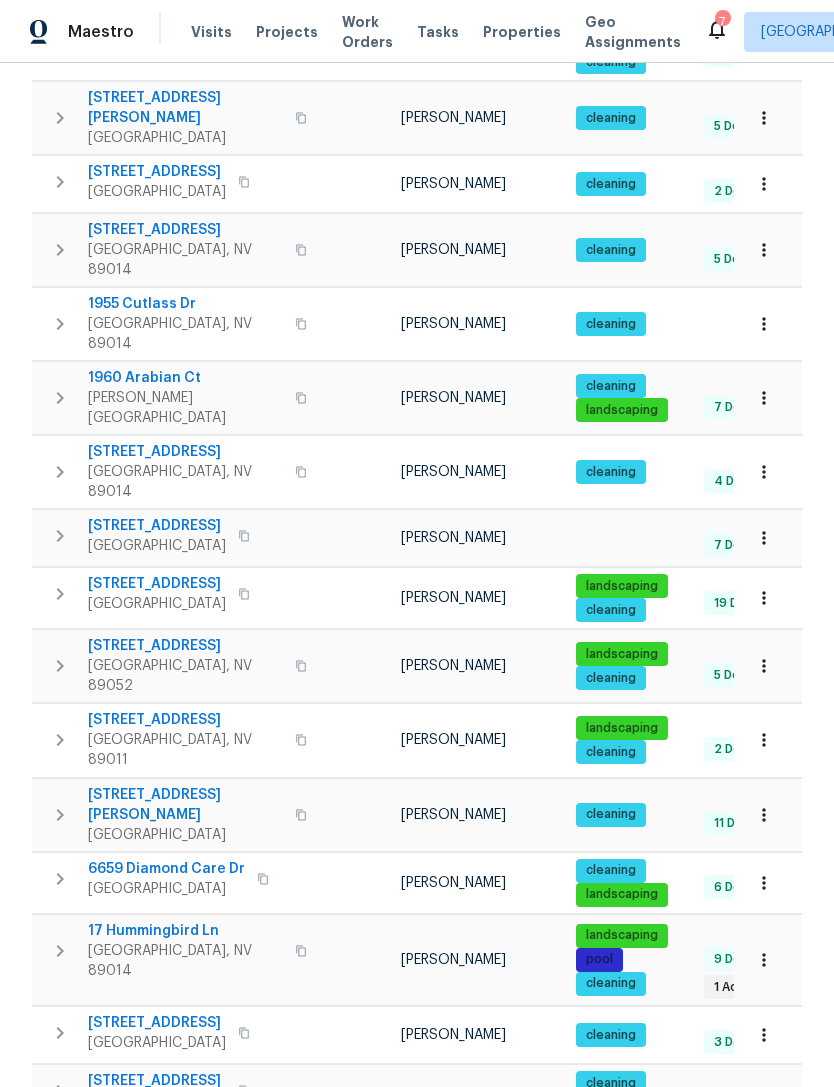 click on "17 Hummingbird Ln" at bounding box center [185, 931] 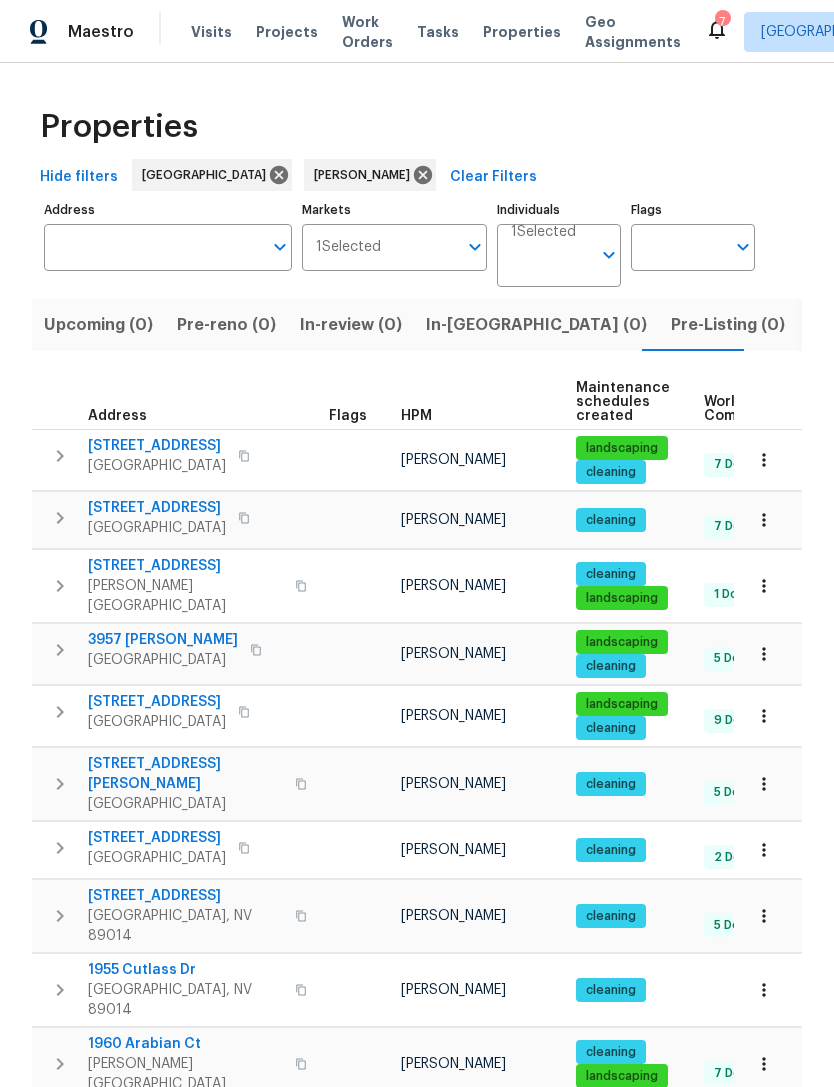 scroll, scrollTop: 0, scrollLeft: 0, axis: both 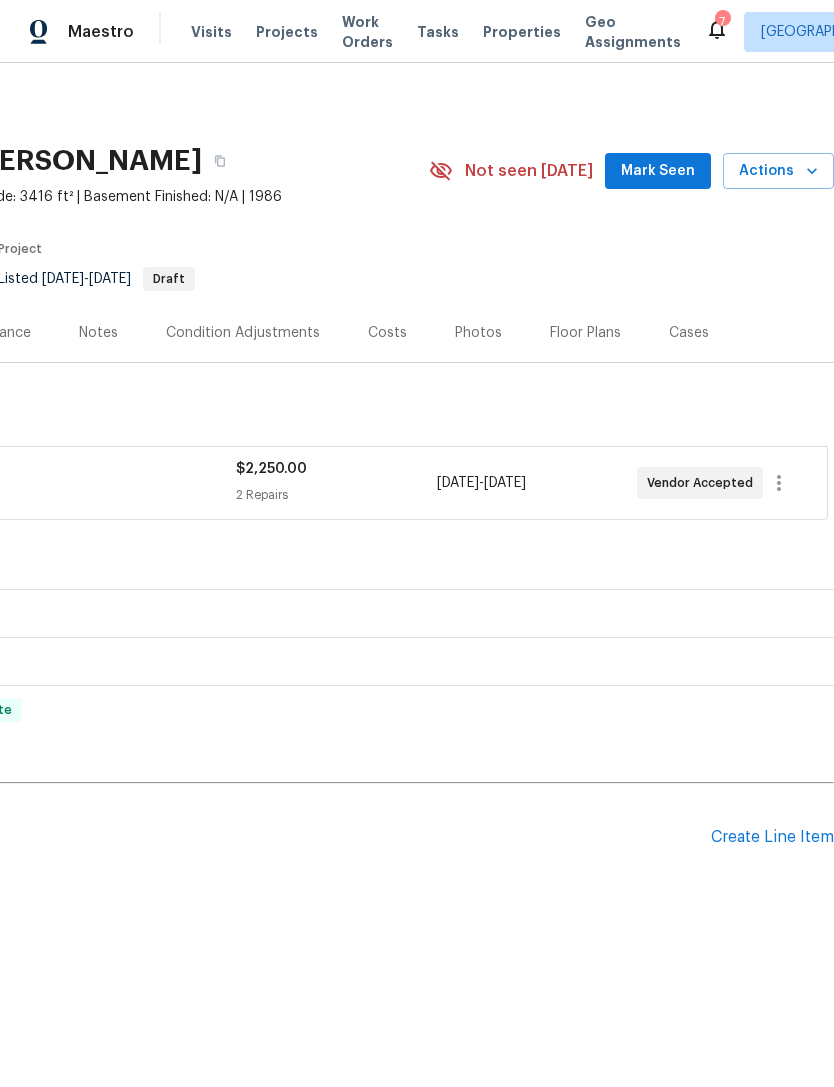 click on "Mark Seen" at bounding box center (658, 171) 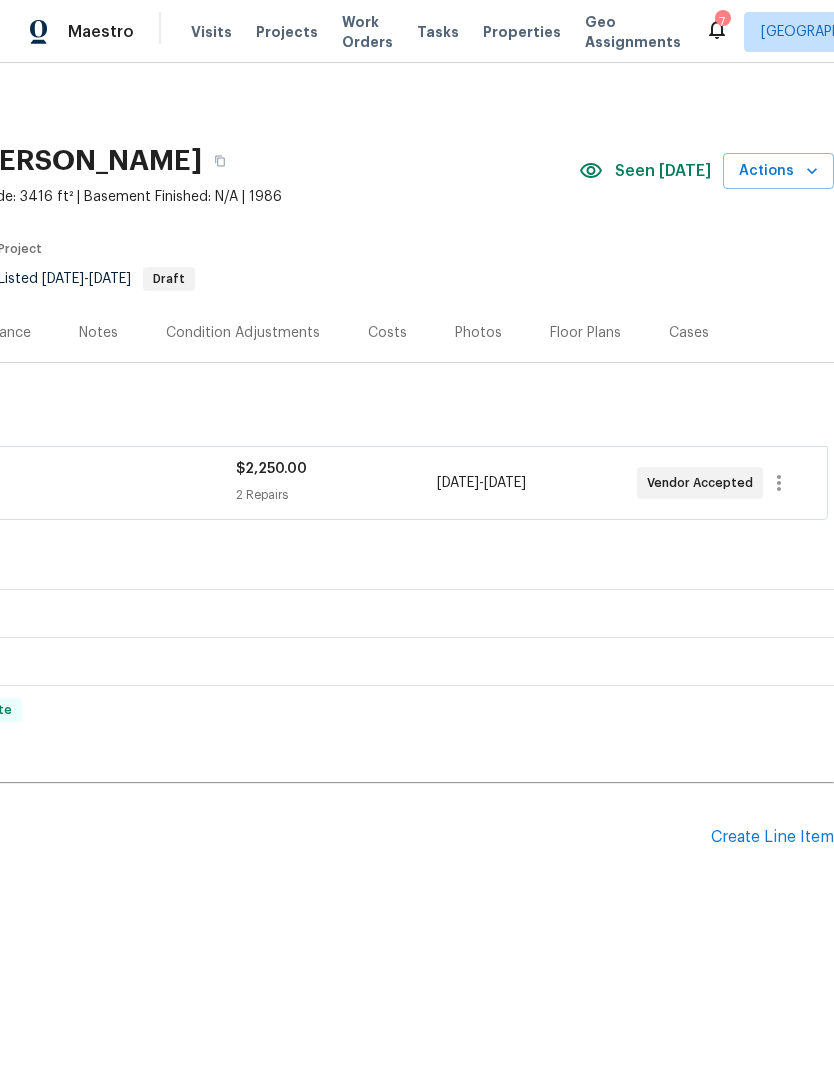 click on "Create Line Item" at bounding box center [772, 837] 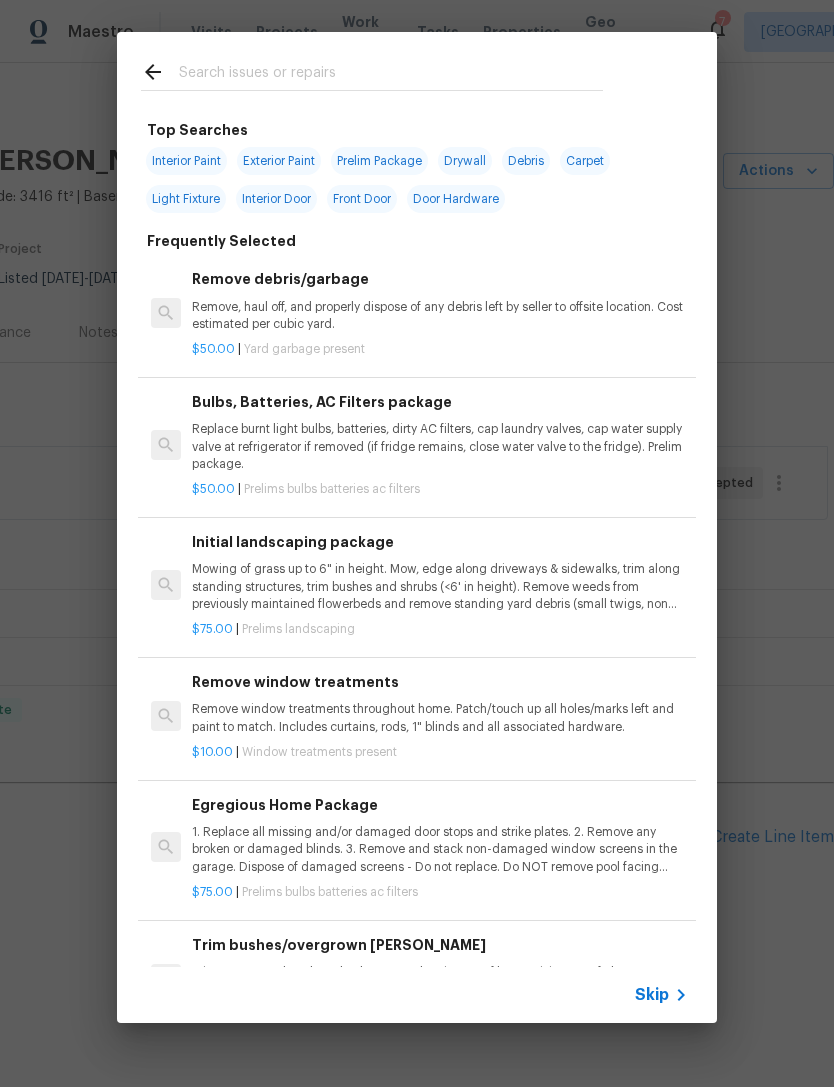 click at bounding box center (391, 75) 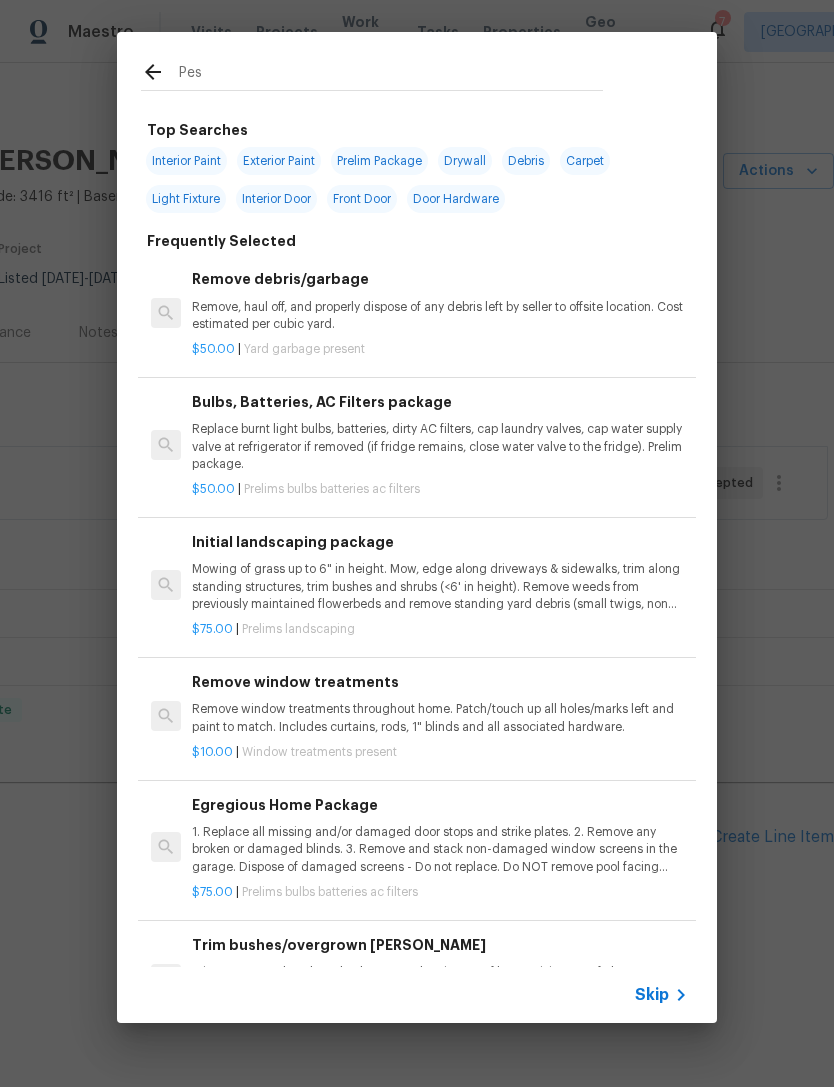 type on "Pest" 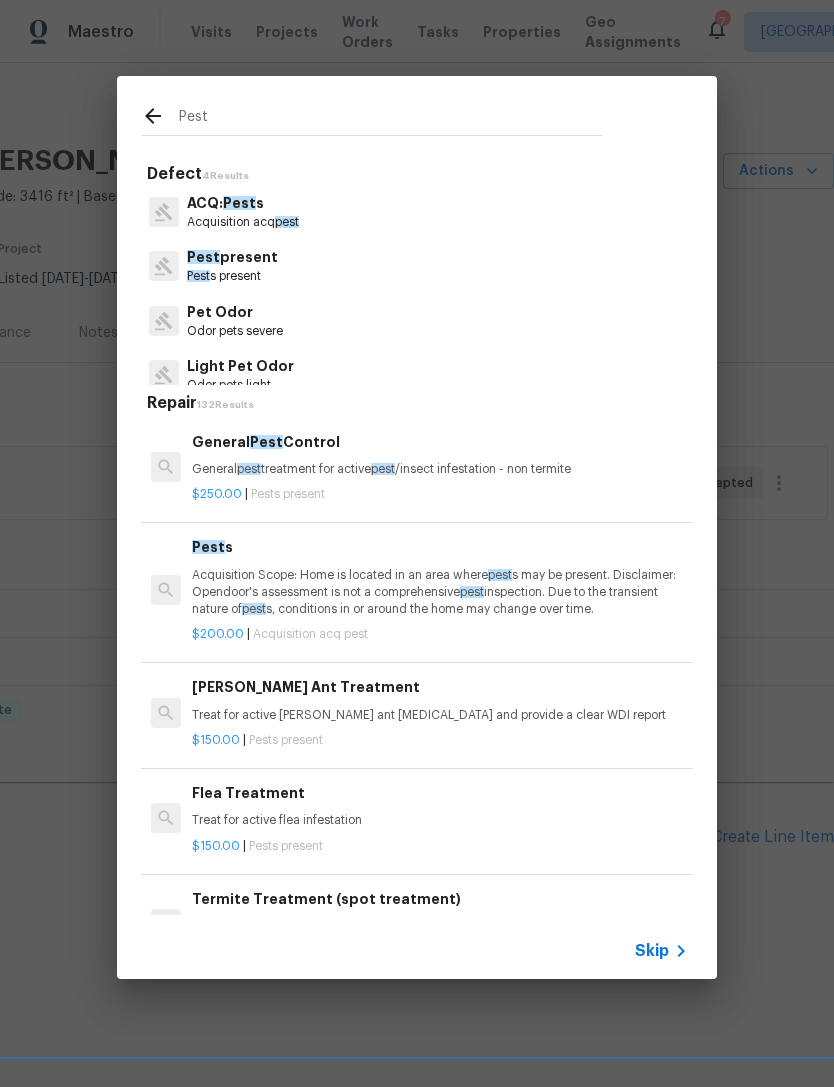 click on "Pest s present" at bounding box center [232, 276] 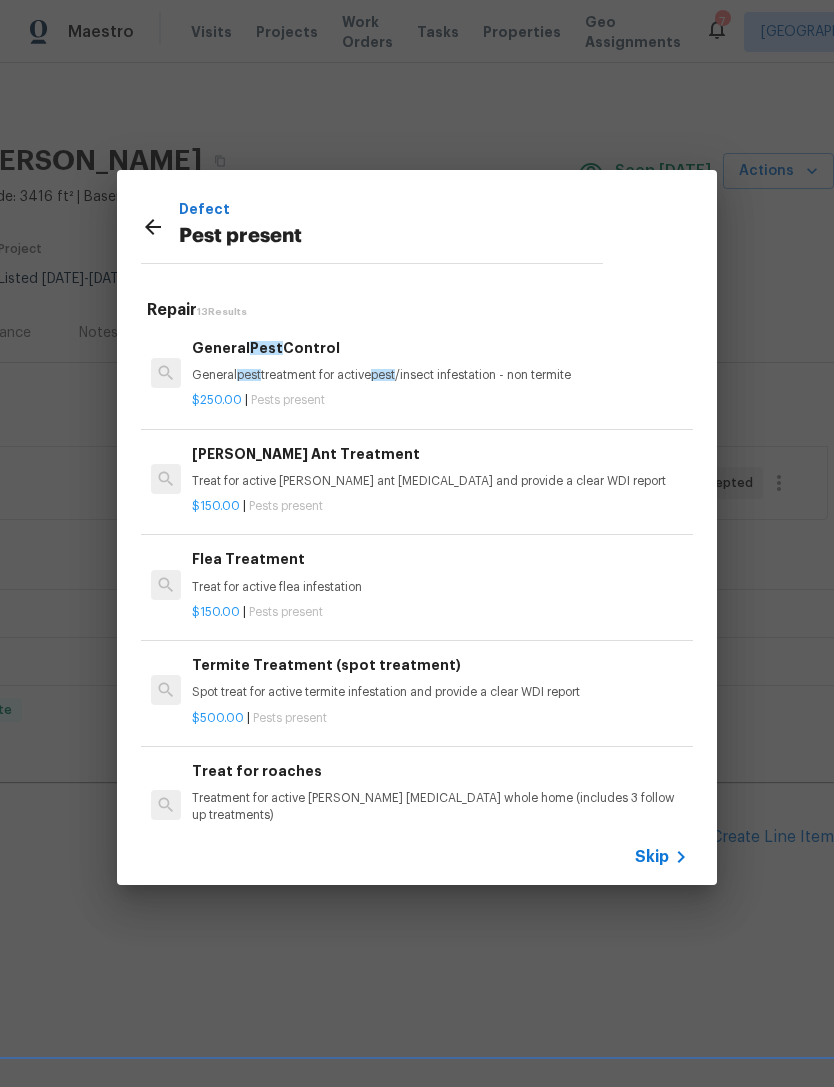 click on "General  pest  treatment for active  pest /insect [MEDICAL_DATA] - non termite" at bounding box center [440, 375] 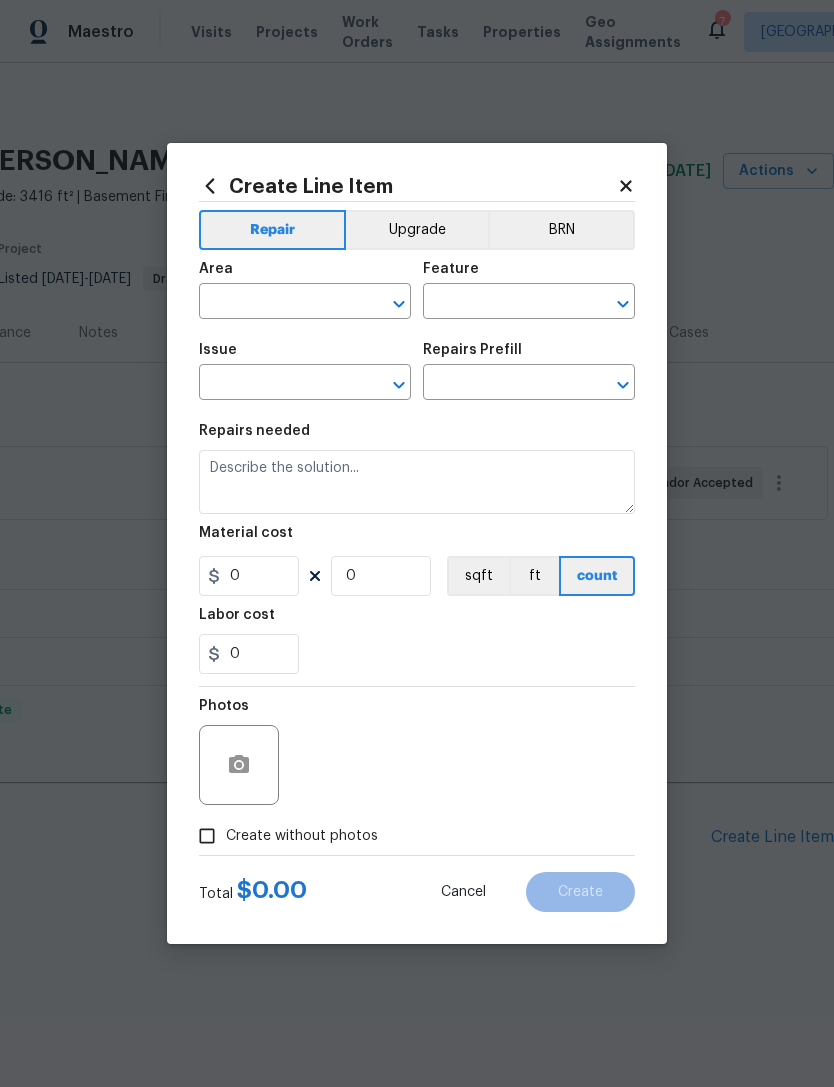 type on "Pests" 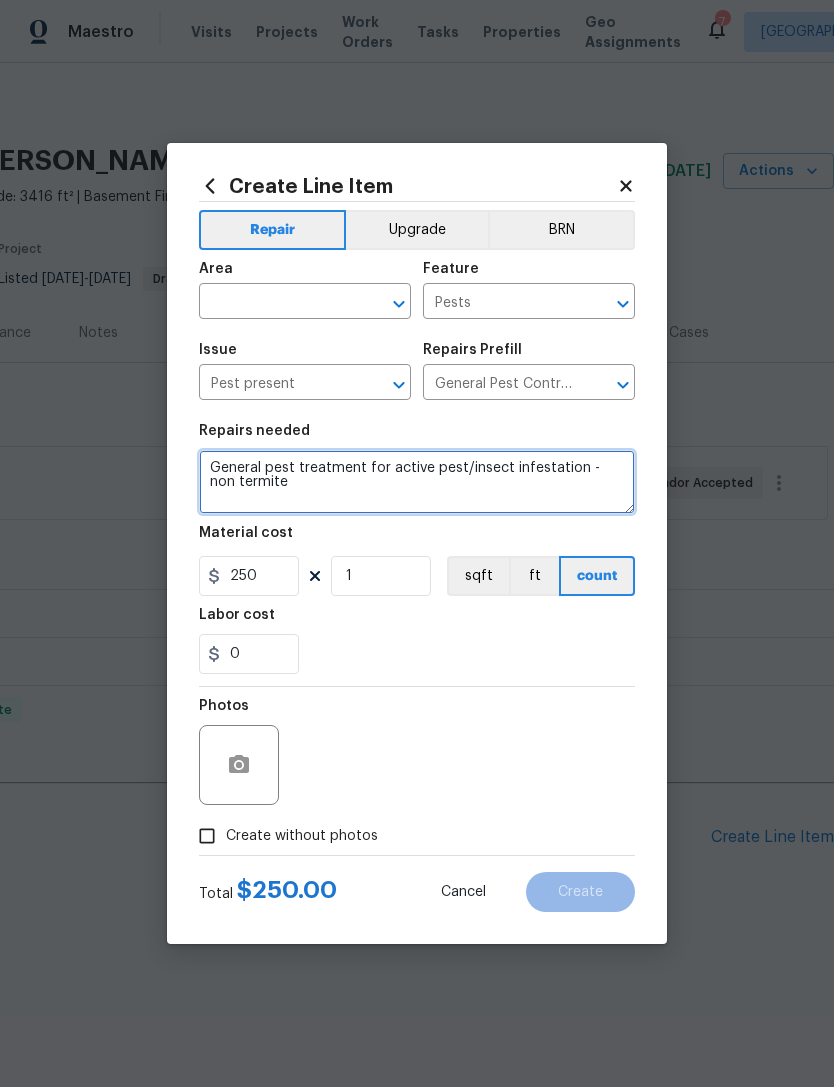 click on "General pest treatment for active pest/insect infestation - non termite" at bounding box center (417, 482) 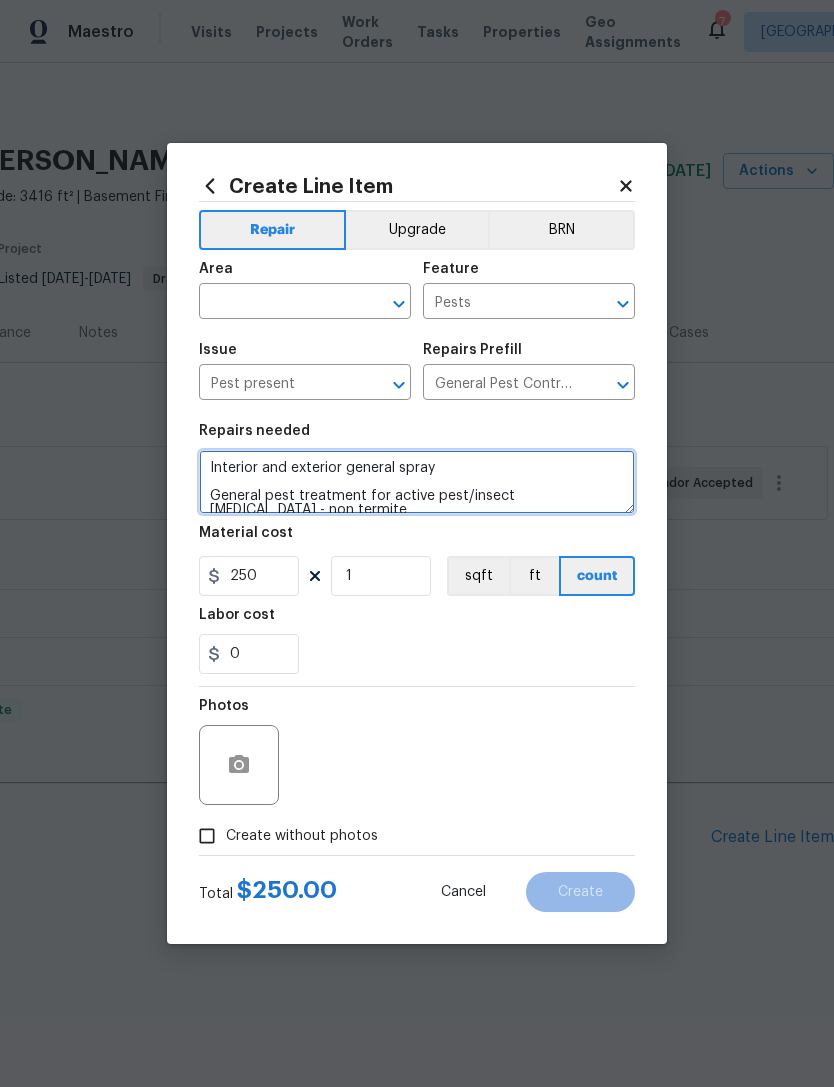 type on "Interior and exterior general spray
General pest treatment for active pest/insect [MEDICAL_DATA] - non termite" 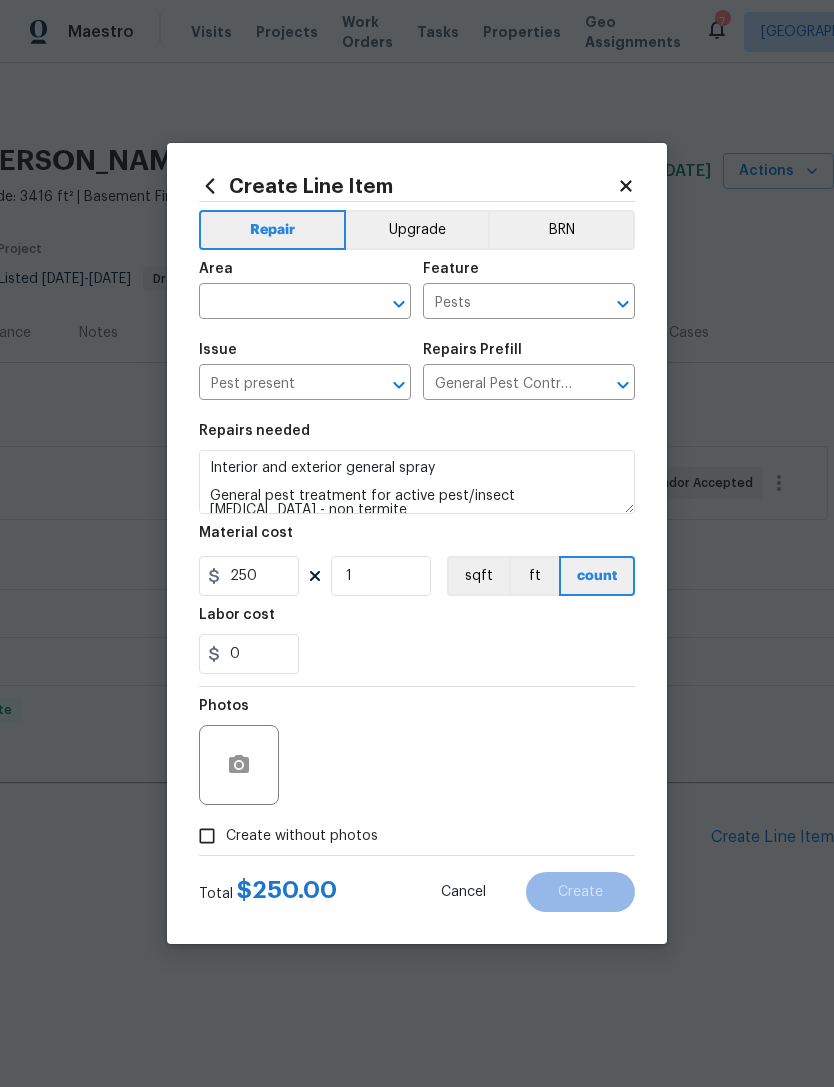 click at bounding box center (277, 303) 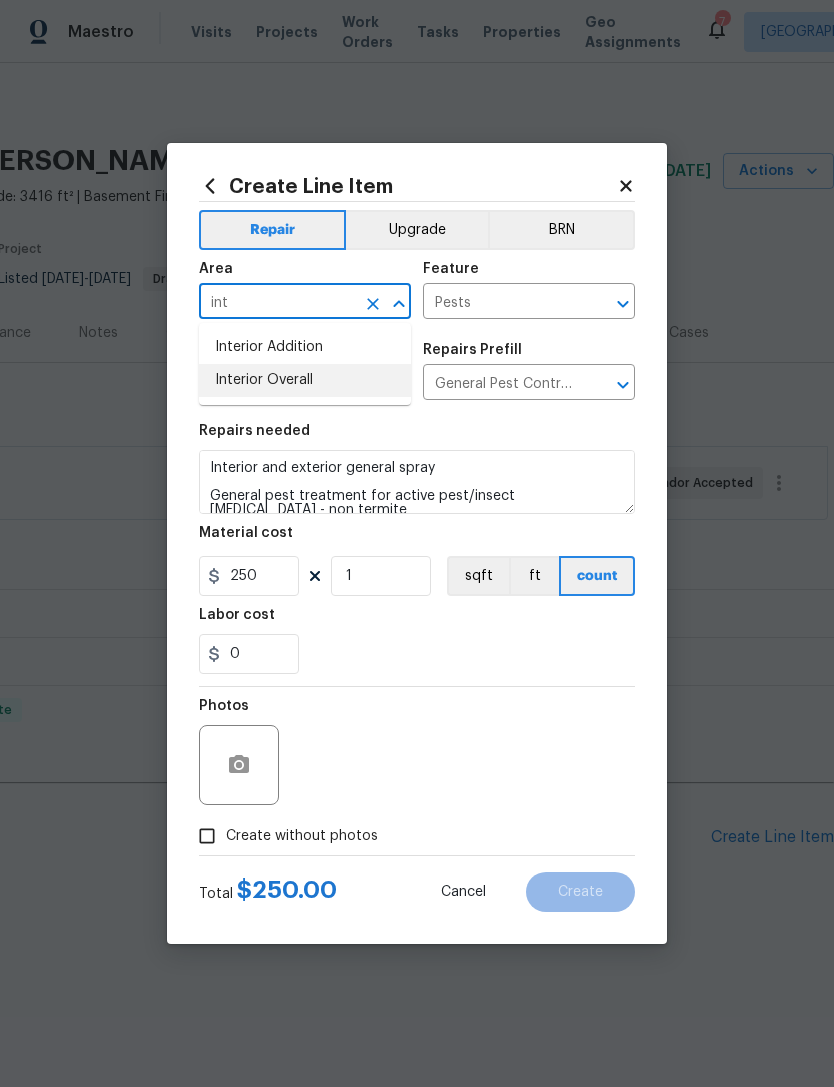 click on "Interior Overall" at bounding box center [305, 380] 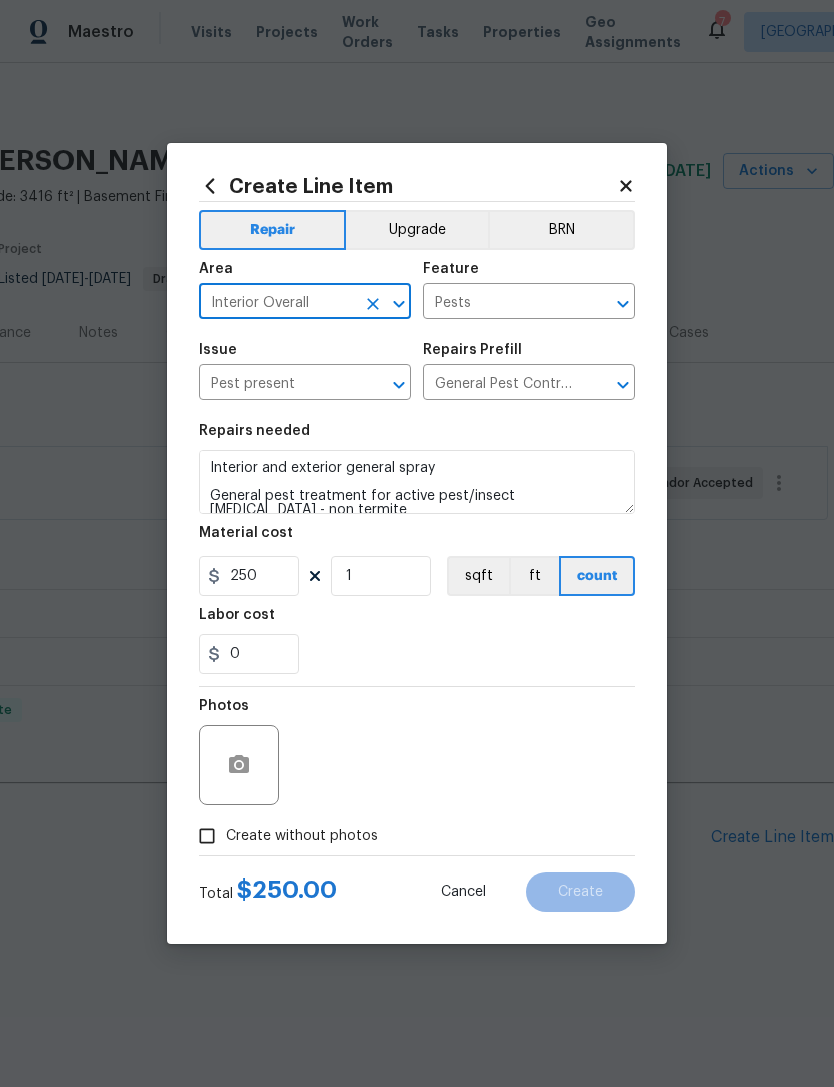 click on "0" at bounding box center (417, 654) 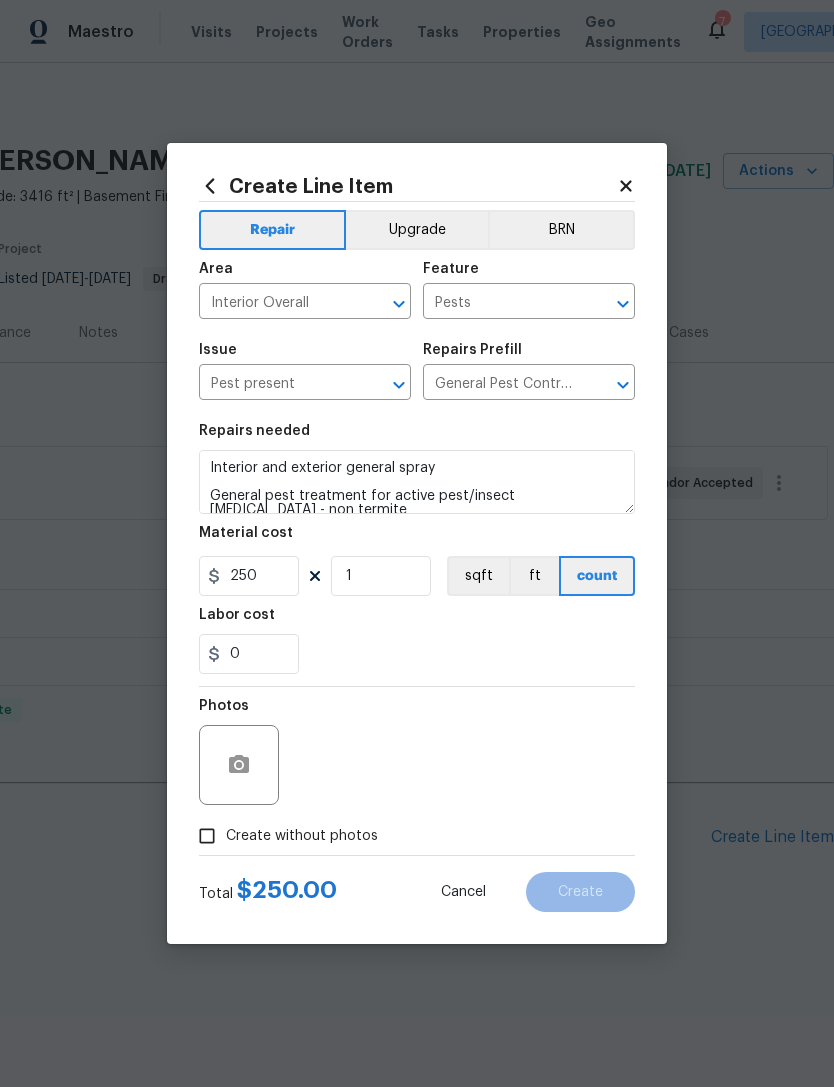 click on "Create without photos" at bounding box center [302, 836] 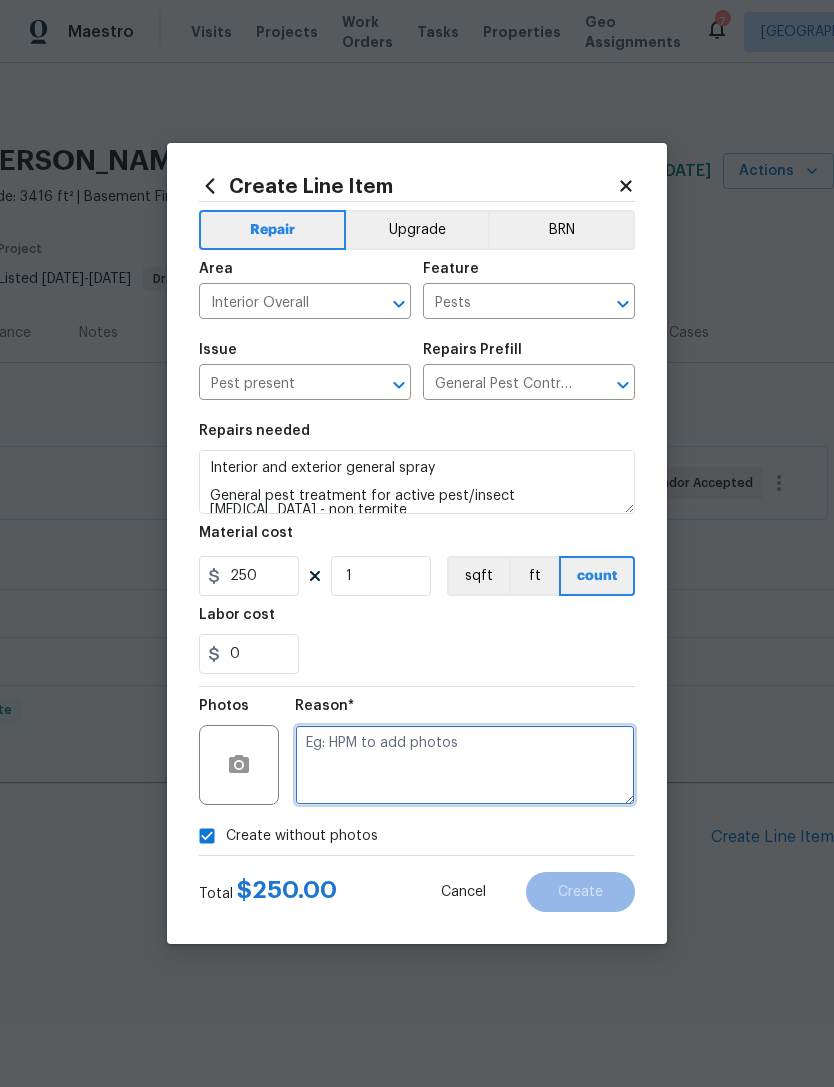 click at bounding box center [465, 765] 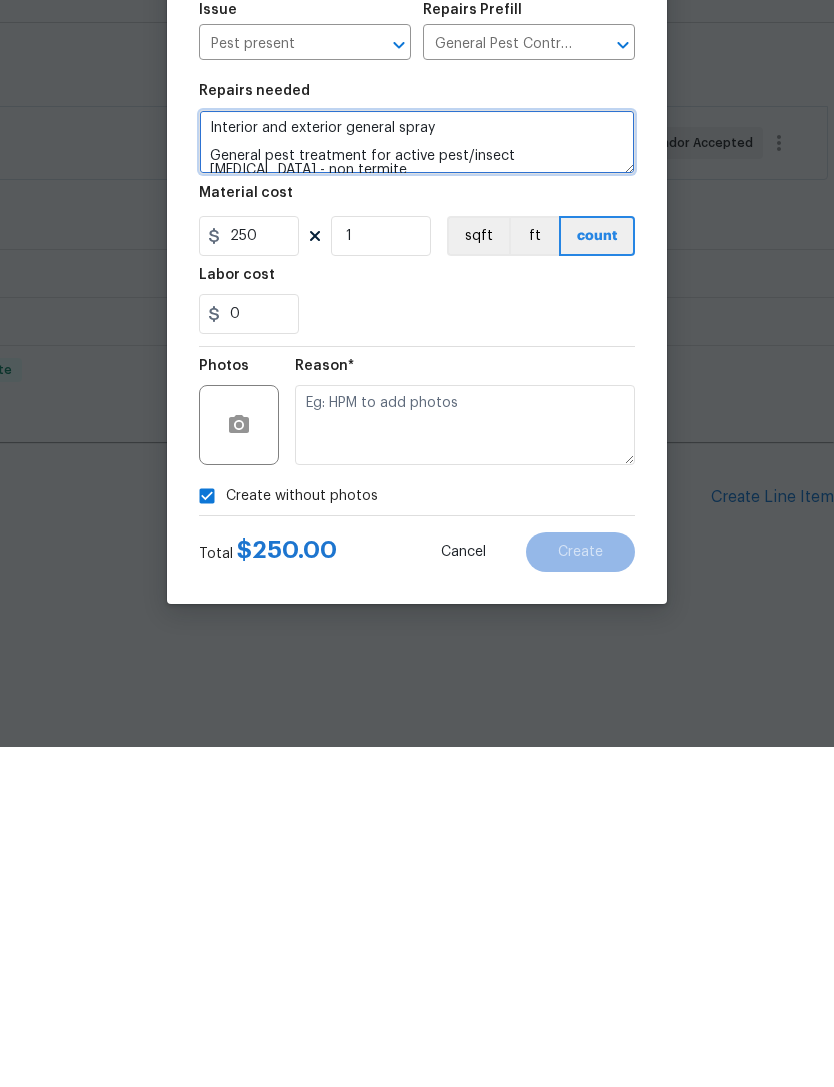 click on "Interior and exterior general spray
General pest treatment for active pest/insect [MEDICAL_DATA] - non termite" at bounding box center (417, 482) 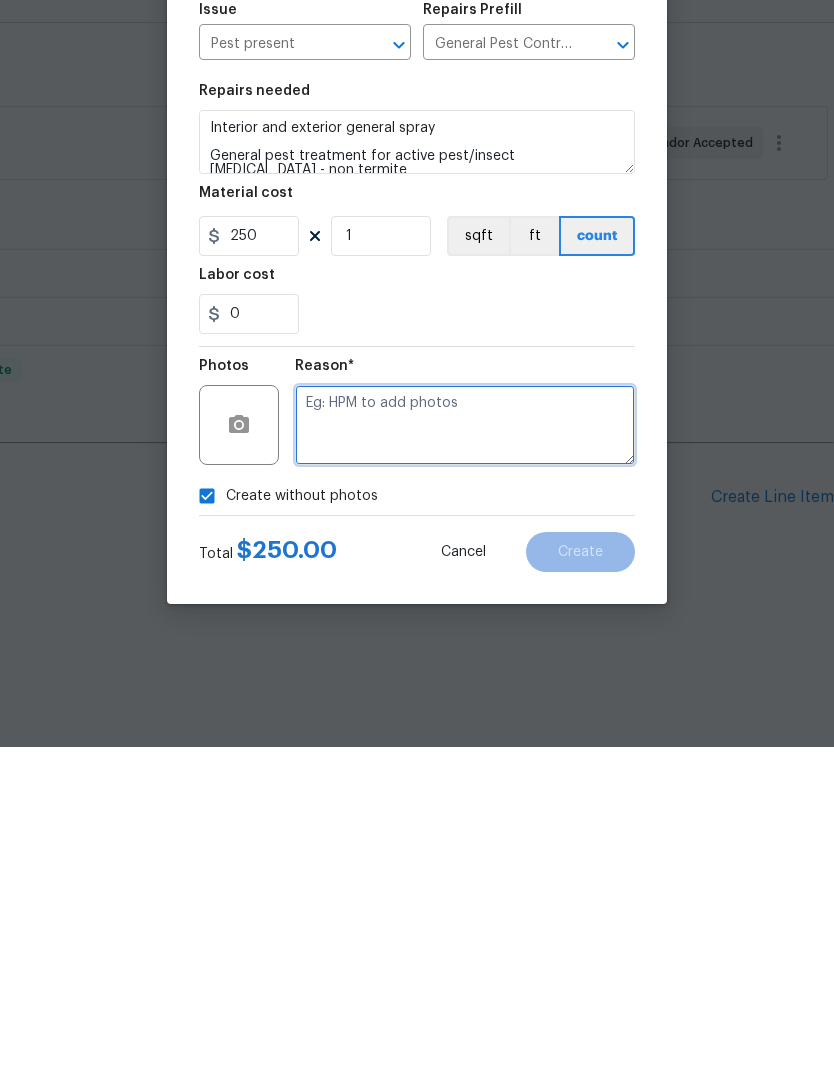 click at bounding box center [465, 765] 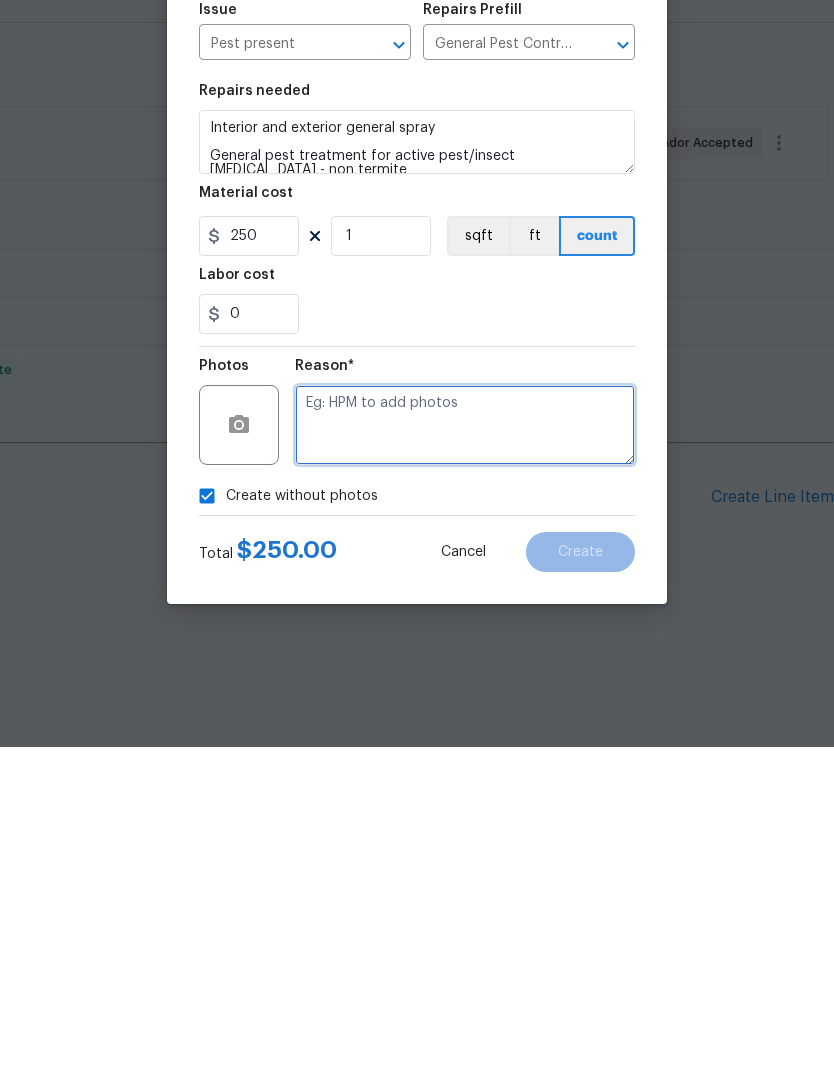 click at bounding box center [465, 765] 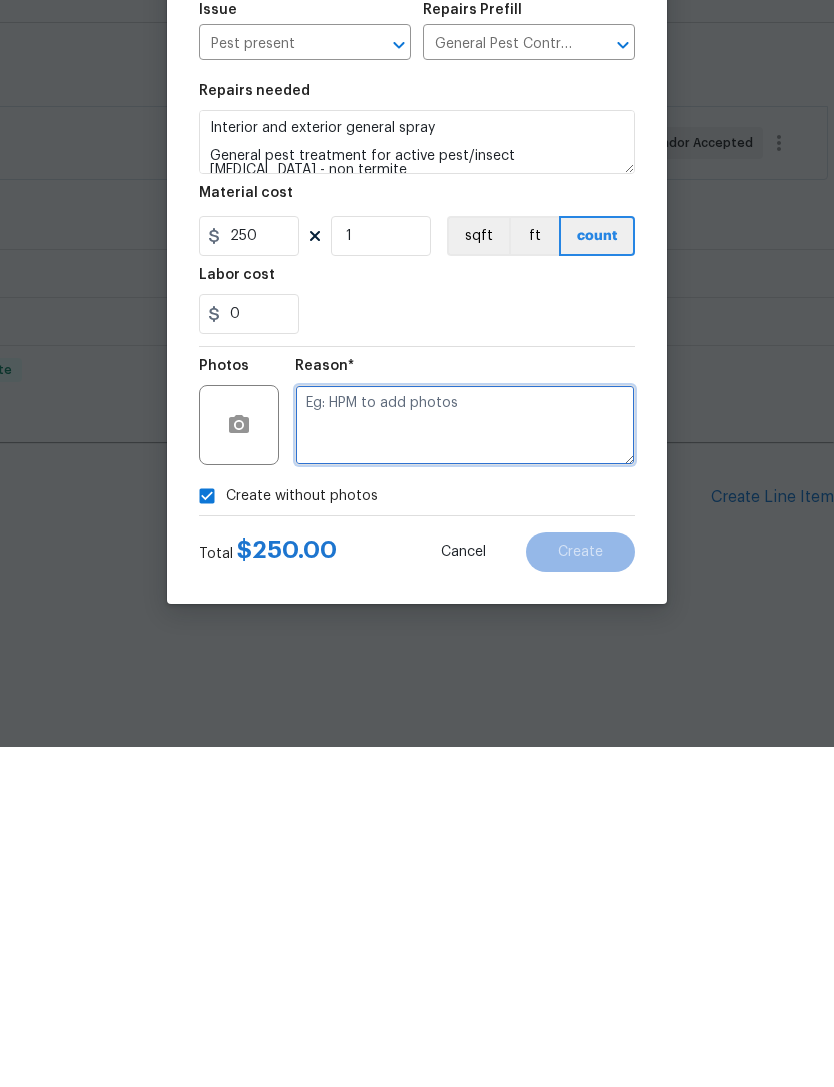 paste on "Interior and exterior general spray
General pest treatment for active pest/insect [MEDICAL_DATA] - non termite" 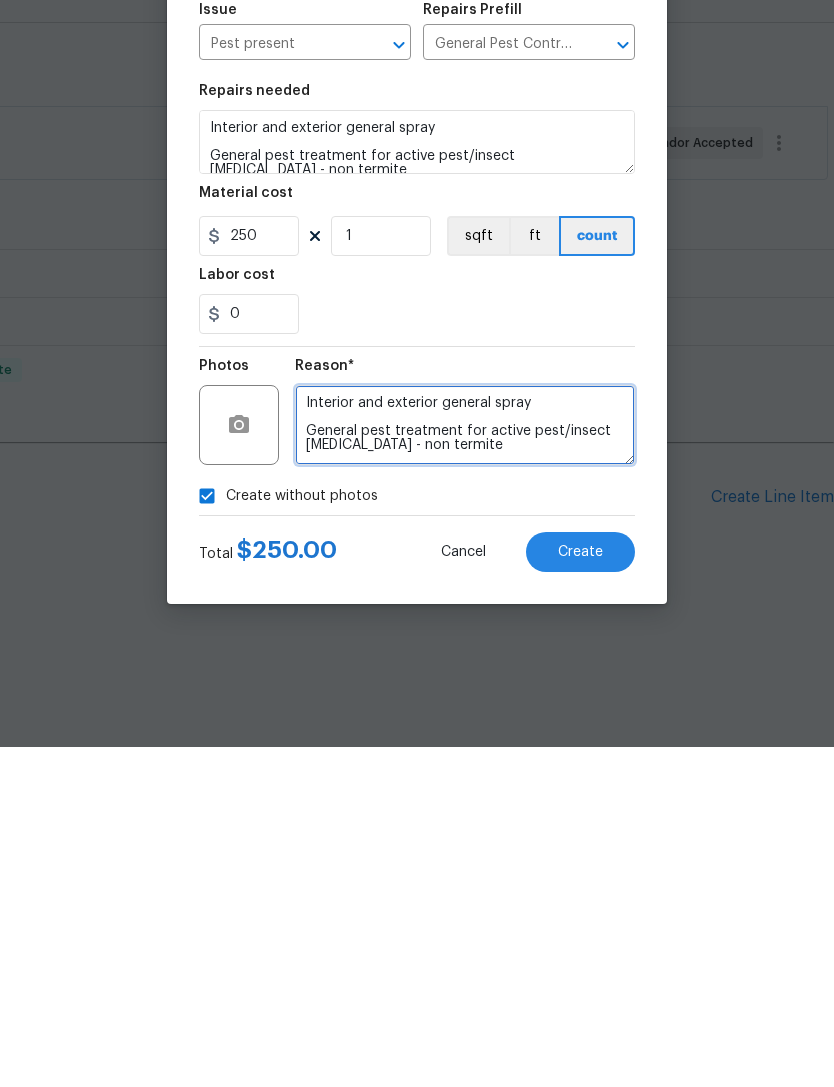 type on "Interior and exterior general spray
General pest treatment for active pest/insect [MEDICAL_DATA] - non termite" 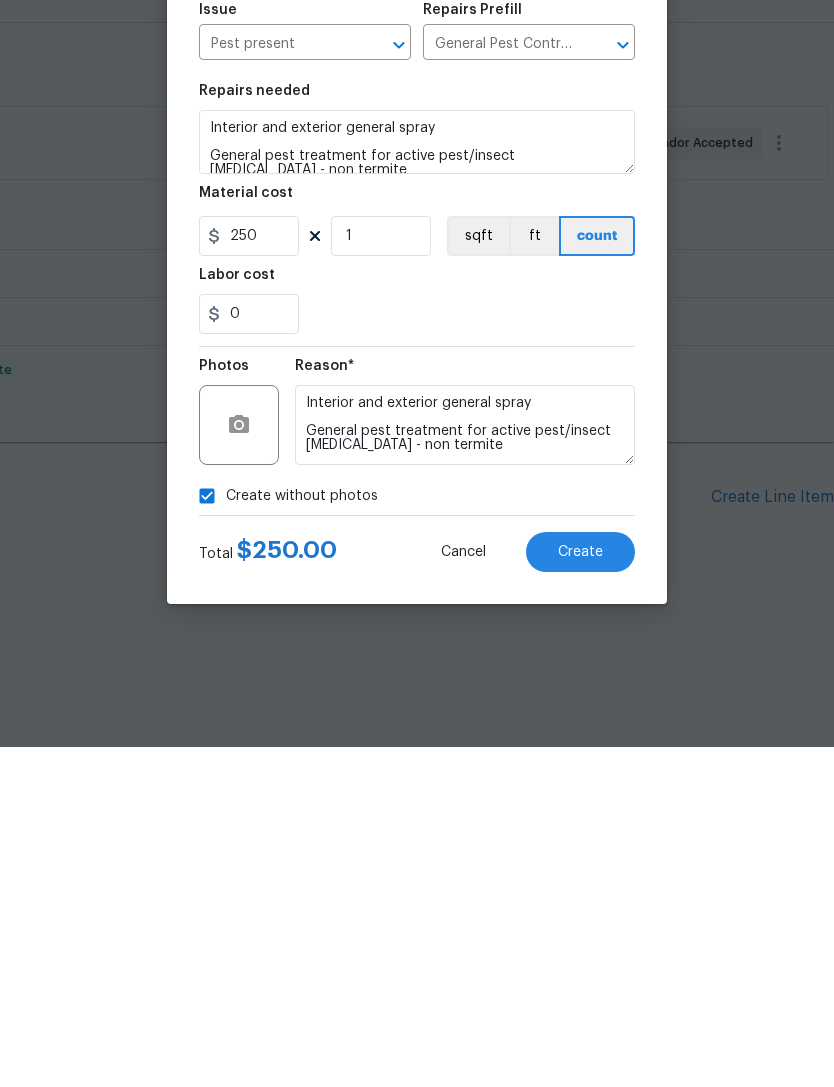 click on "Create" at bounding box center [580, 892] 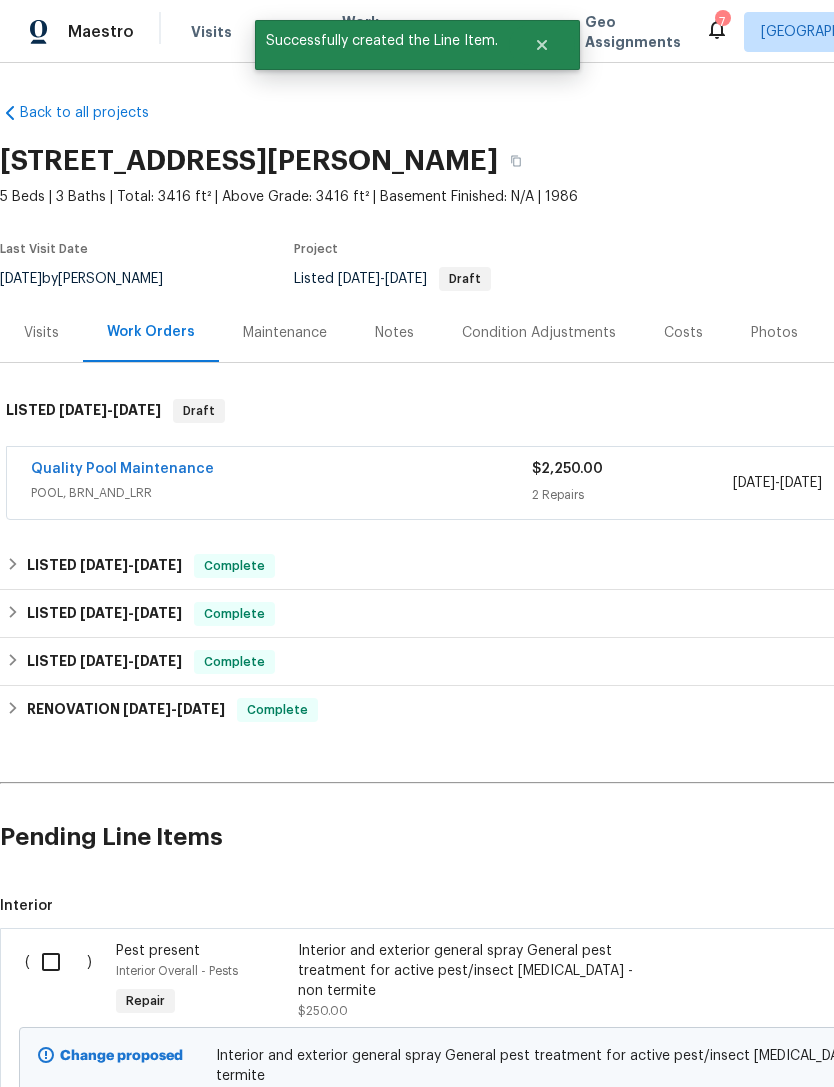 scroll, scrollTop: 0, scrollLeft: 0, axis: both 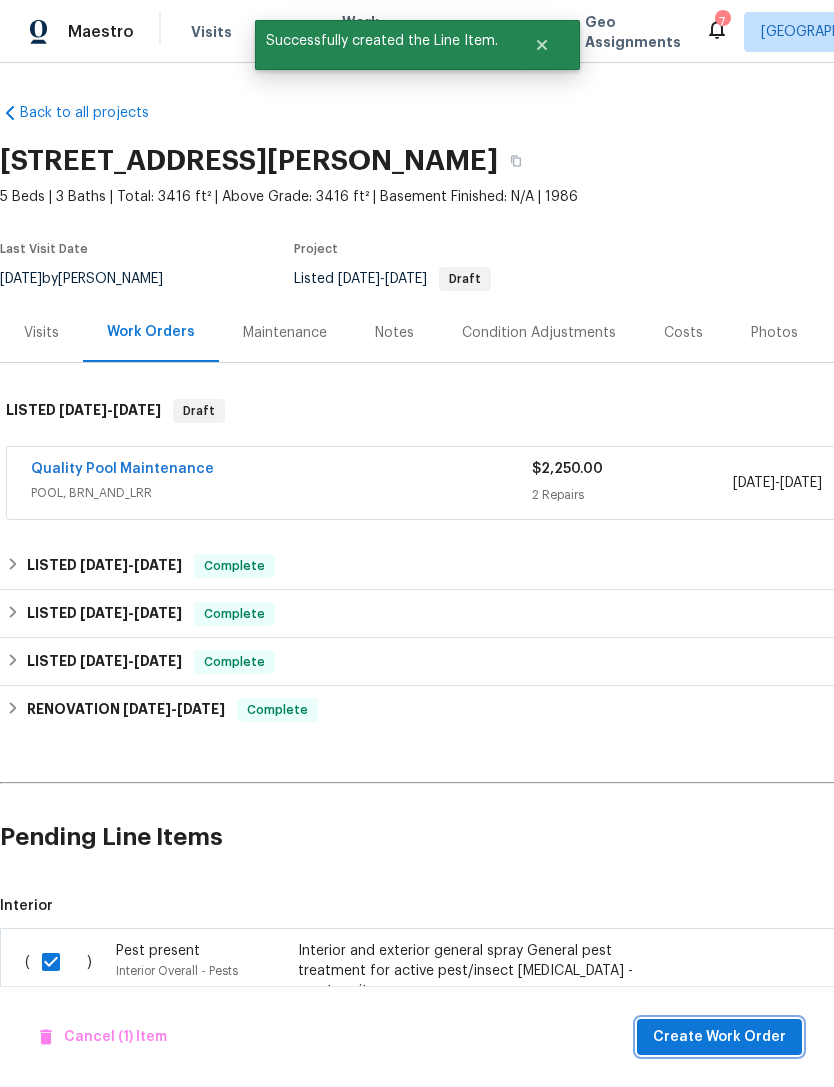 click on "Create Work Order" at bounding box center [719, 1037] 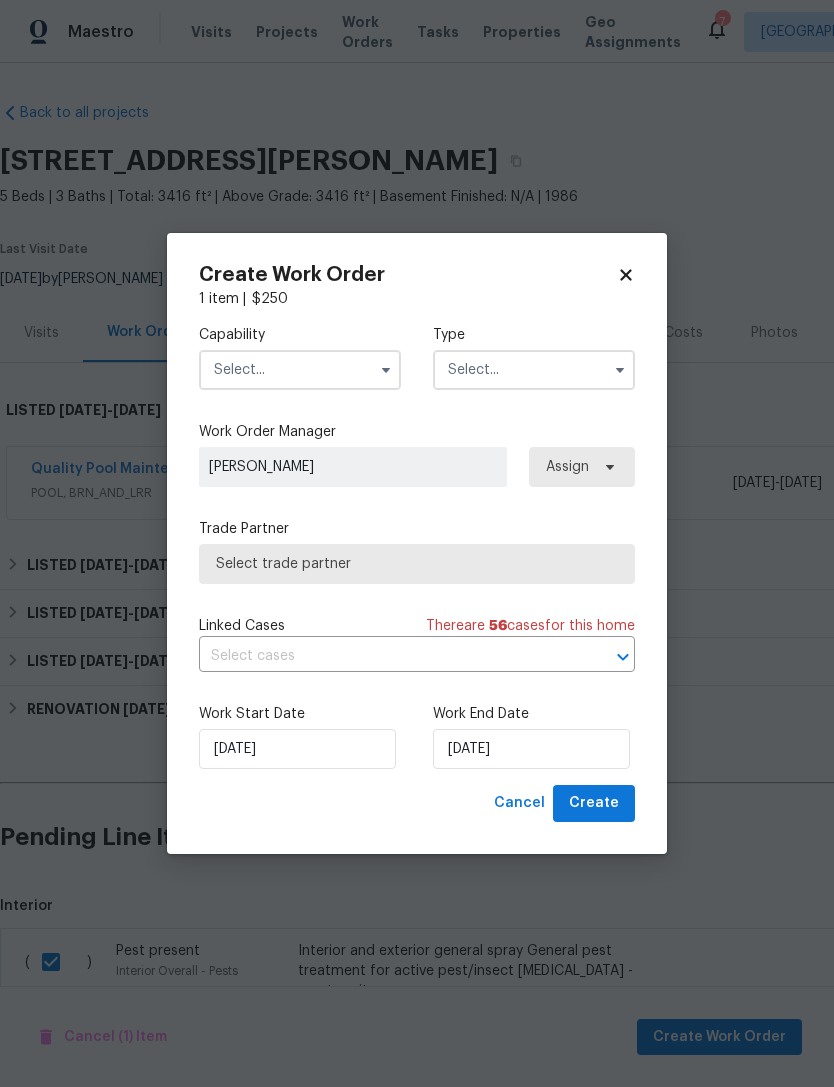 click at bounding box center (300, 370) 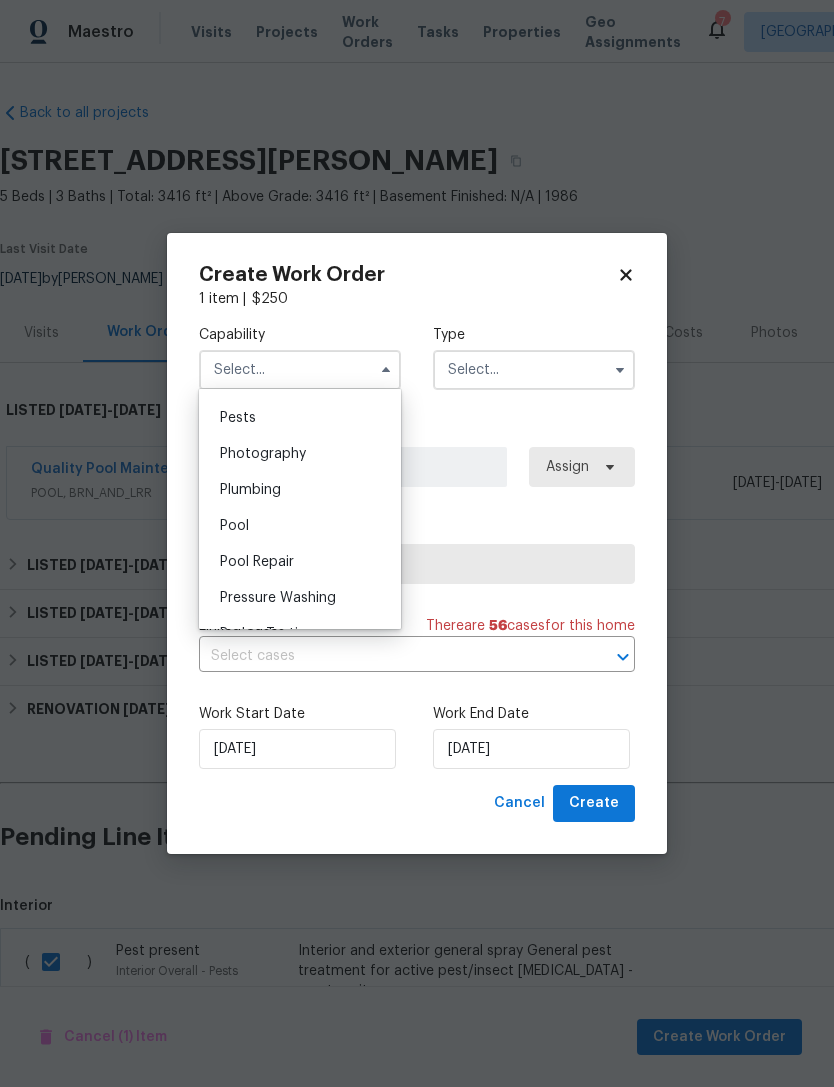 scroll, scrollTop: 1662, scrollLeft: 0, axis: vertical 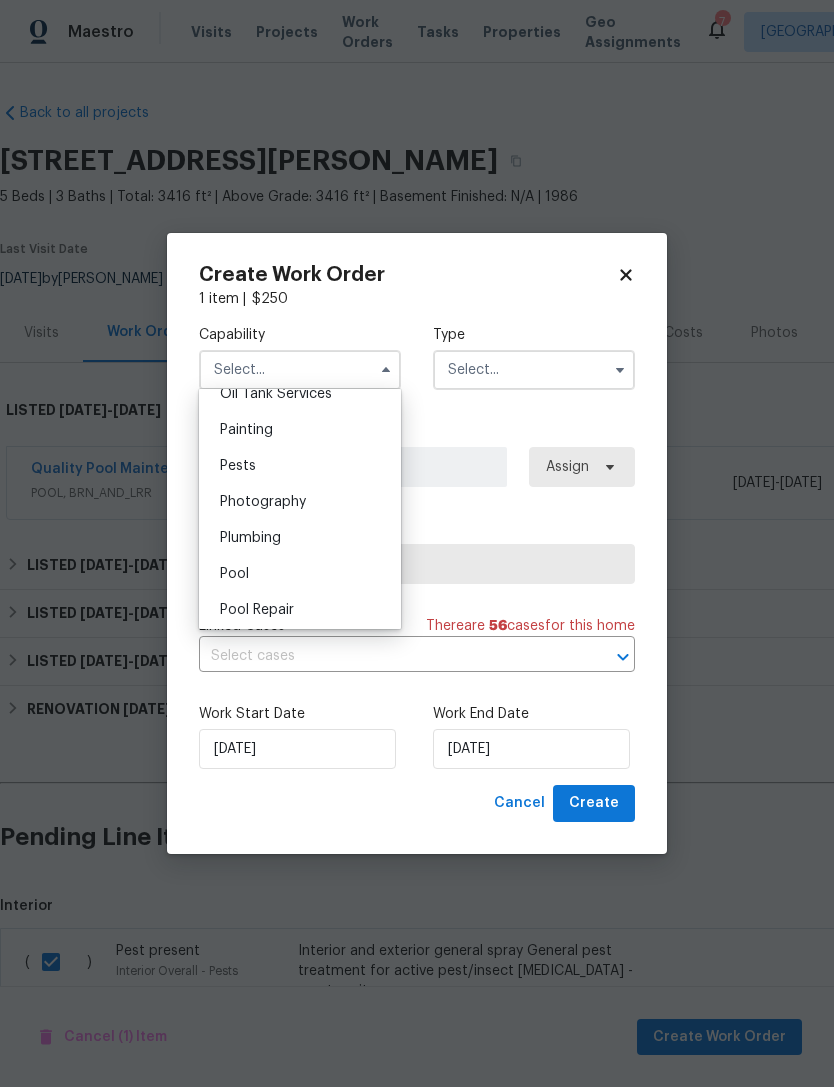 click on "Pests" at bounding box center (300, 466) 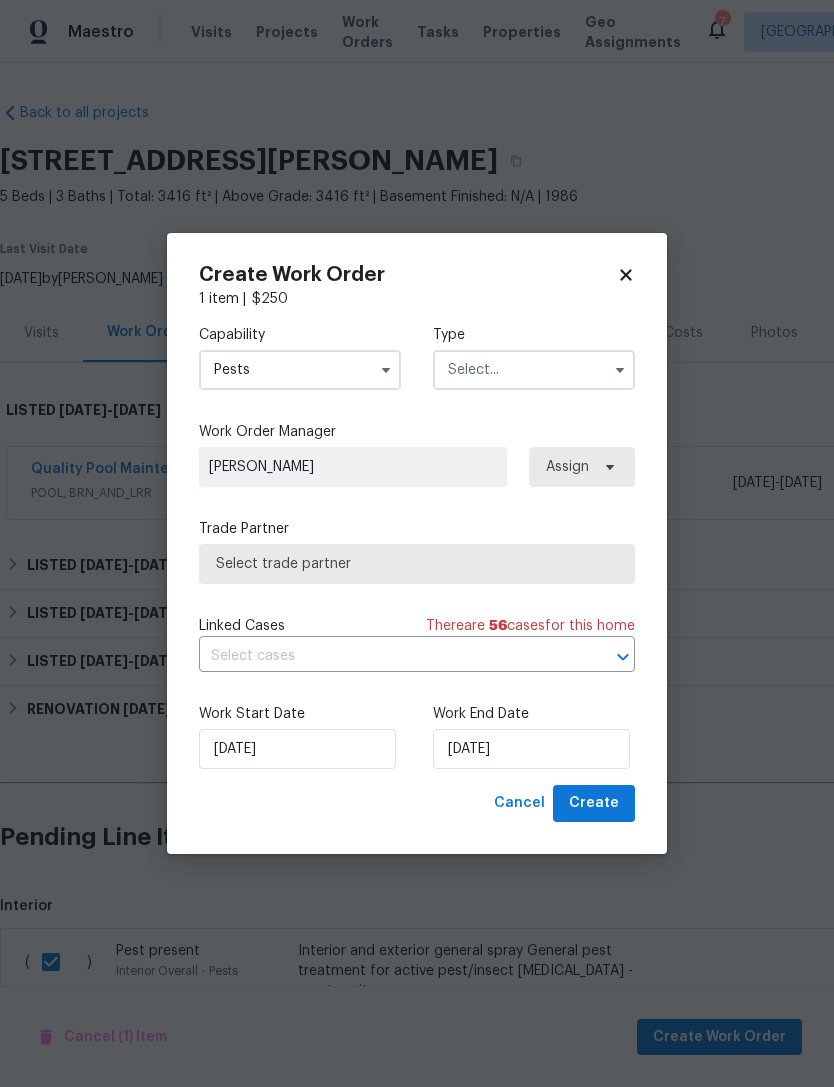 click at bounding box center (534, 370) 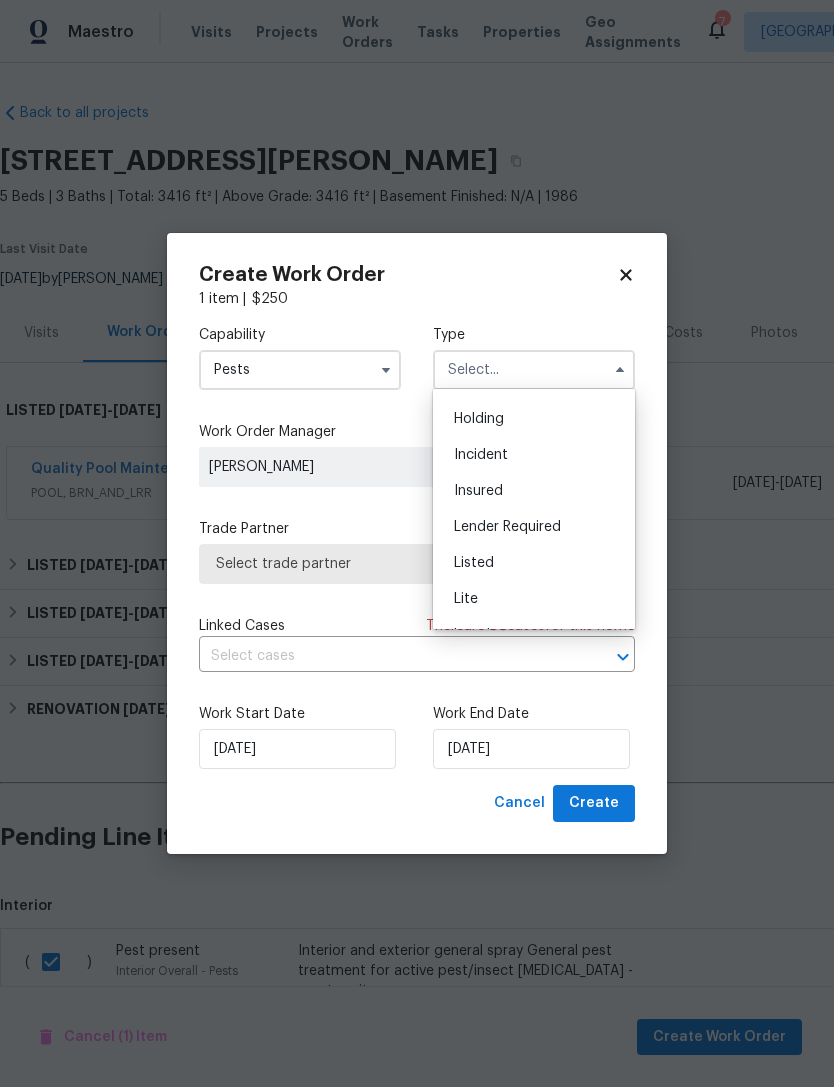 scroll, scrollTop: 107, scrollLeft: 0, axis: vertical 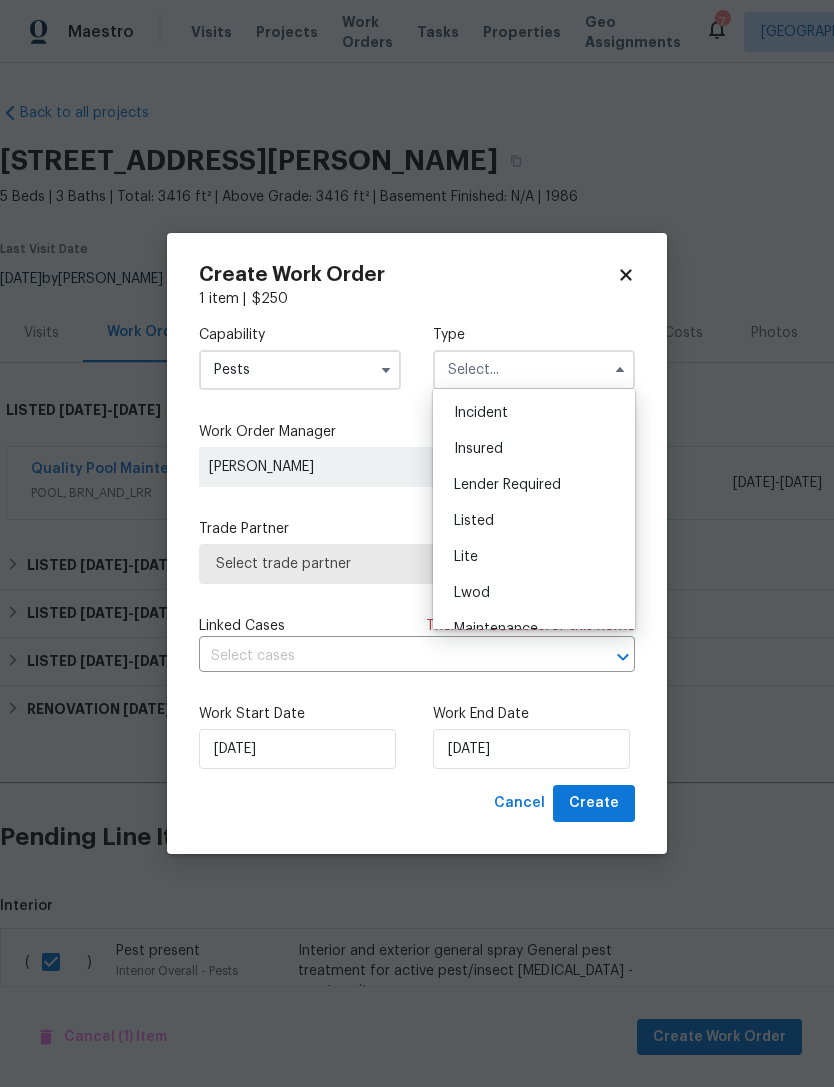 click on "Listed" at bounding box center [534, 521] 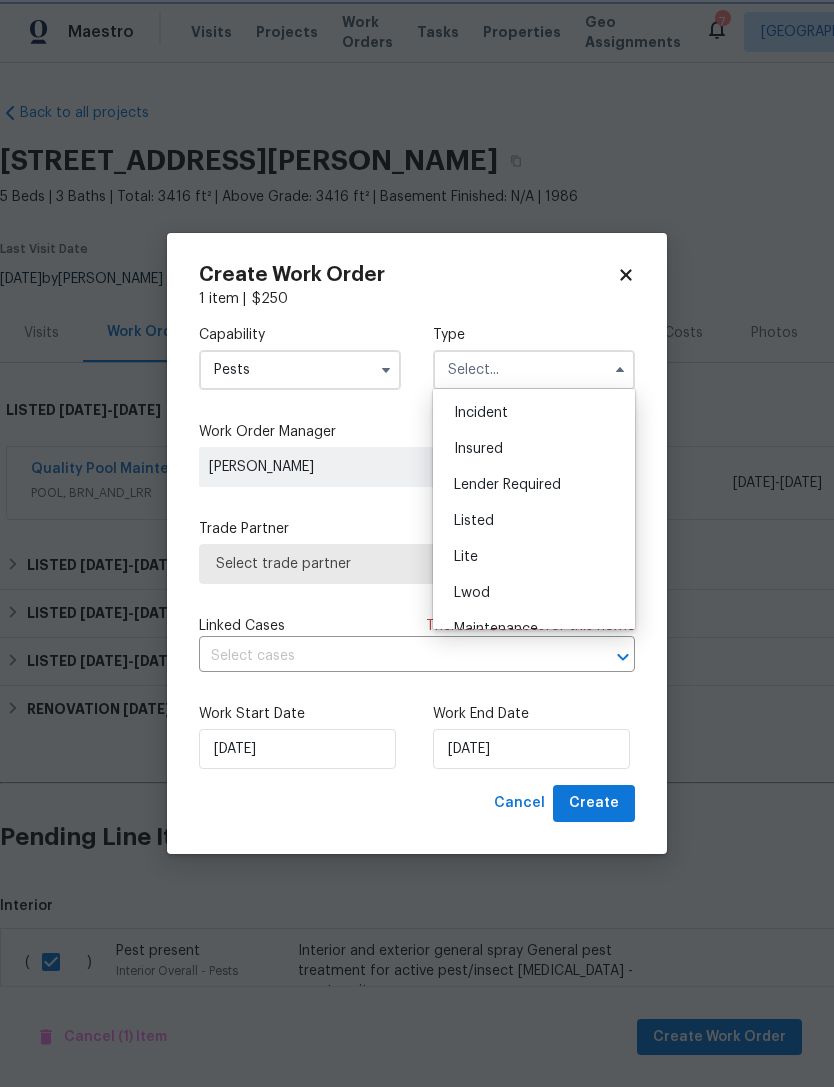 type on "Listed" 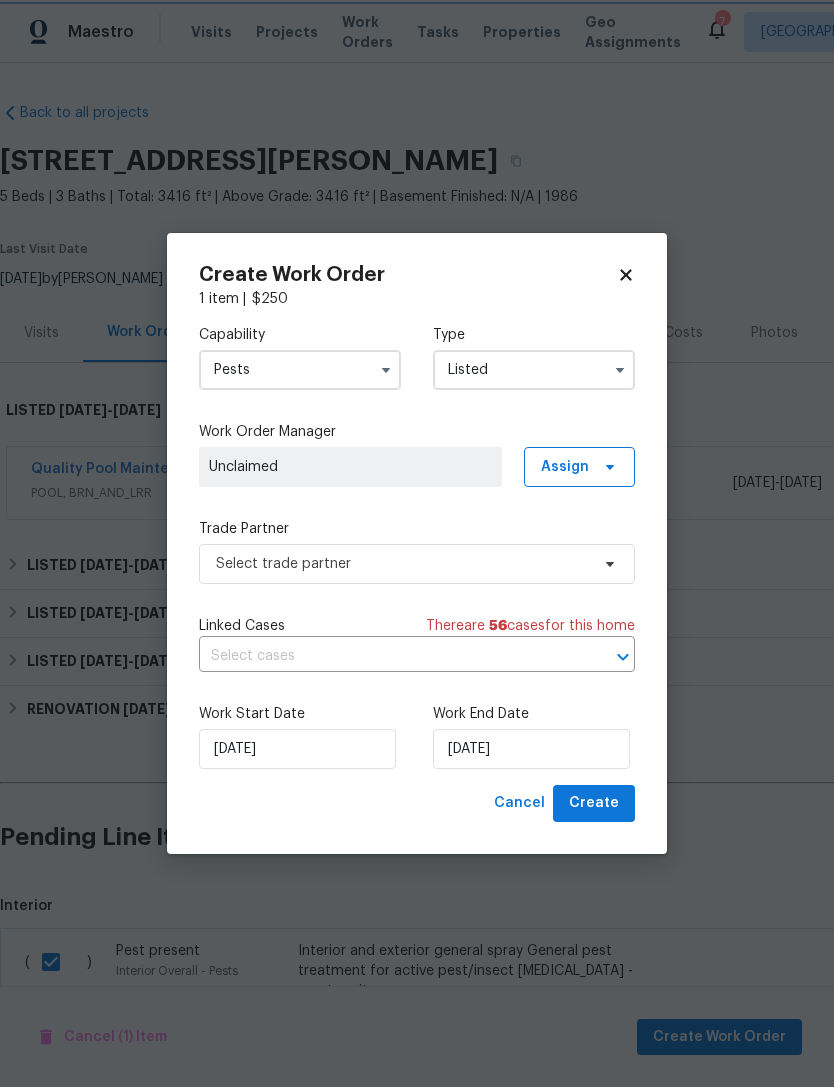scroll, scrollTop: 0, scrollLeft: 0, axis: both 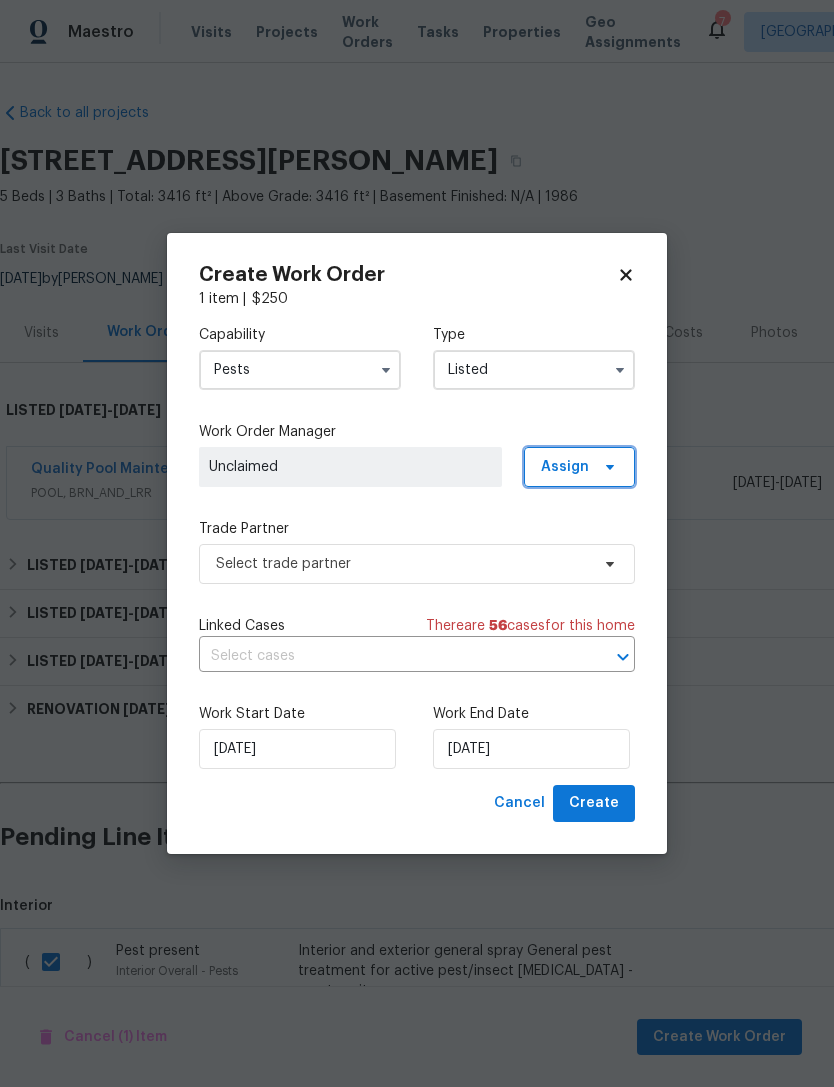 click on "Assign" at bounding box center [579, 467] 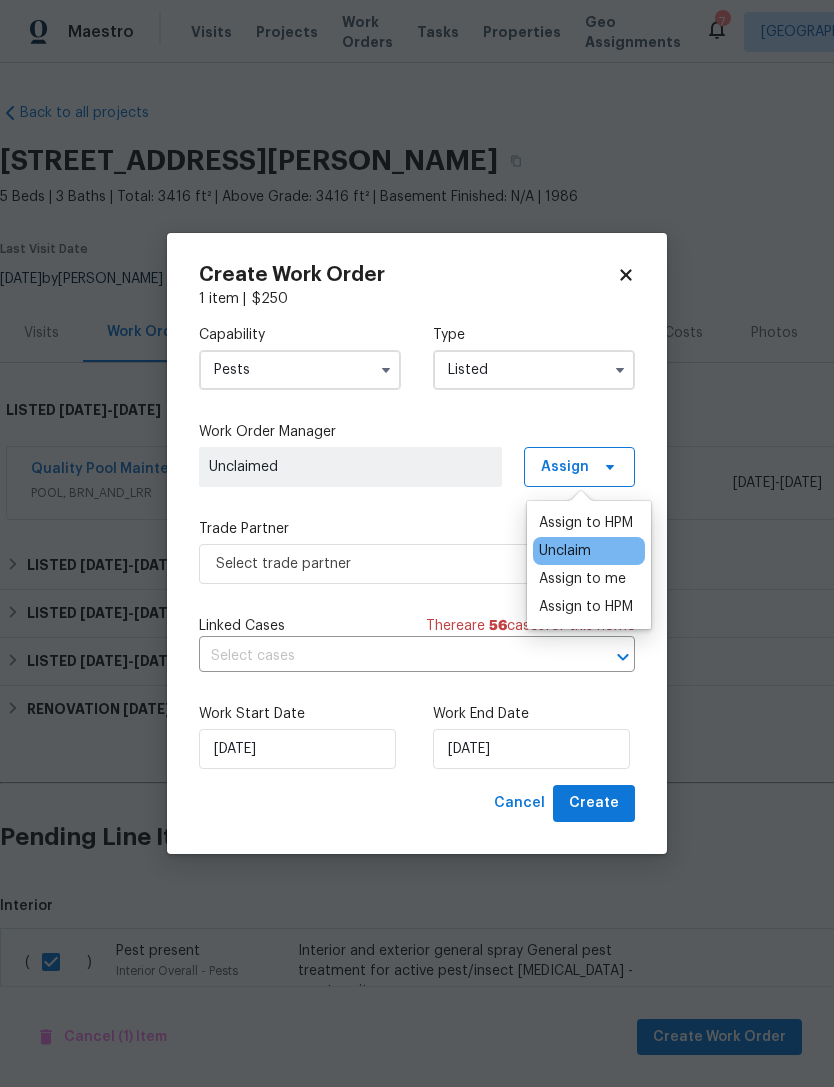 click on "Assign to HPM" at bounding box center [586, 523] 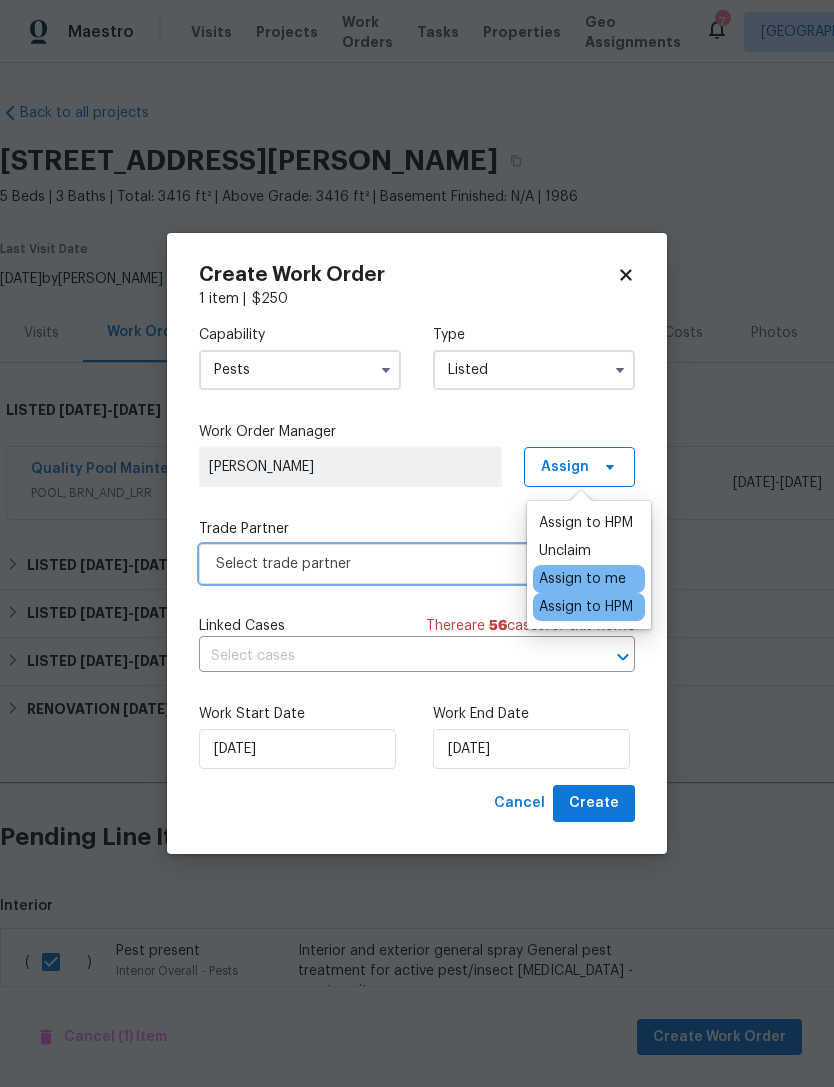 click on "Select trade partner" at bounding box center (417, 564) 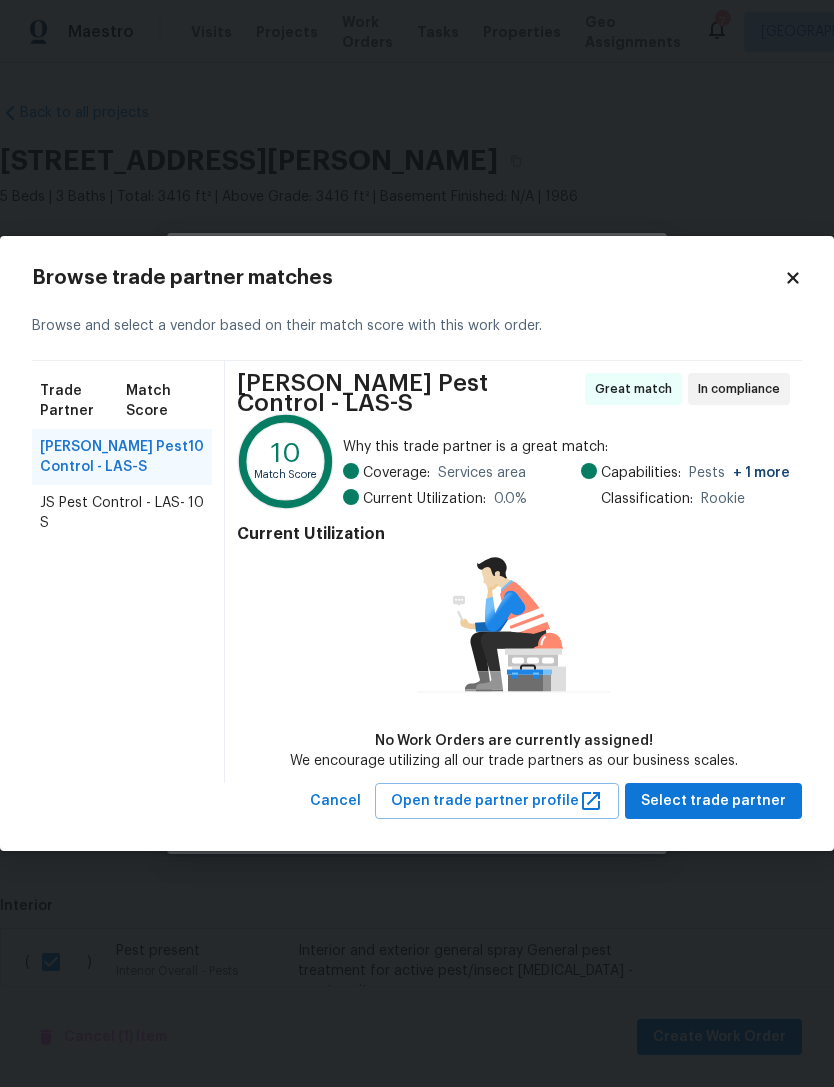 click on "JS Pest Control - LAS-S" at bounding box center [114, 513] 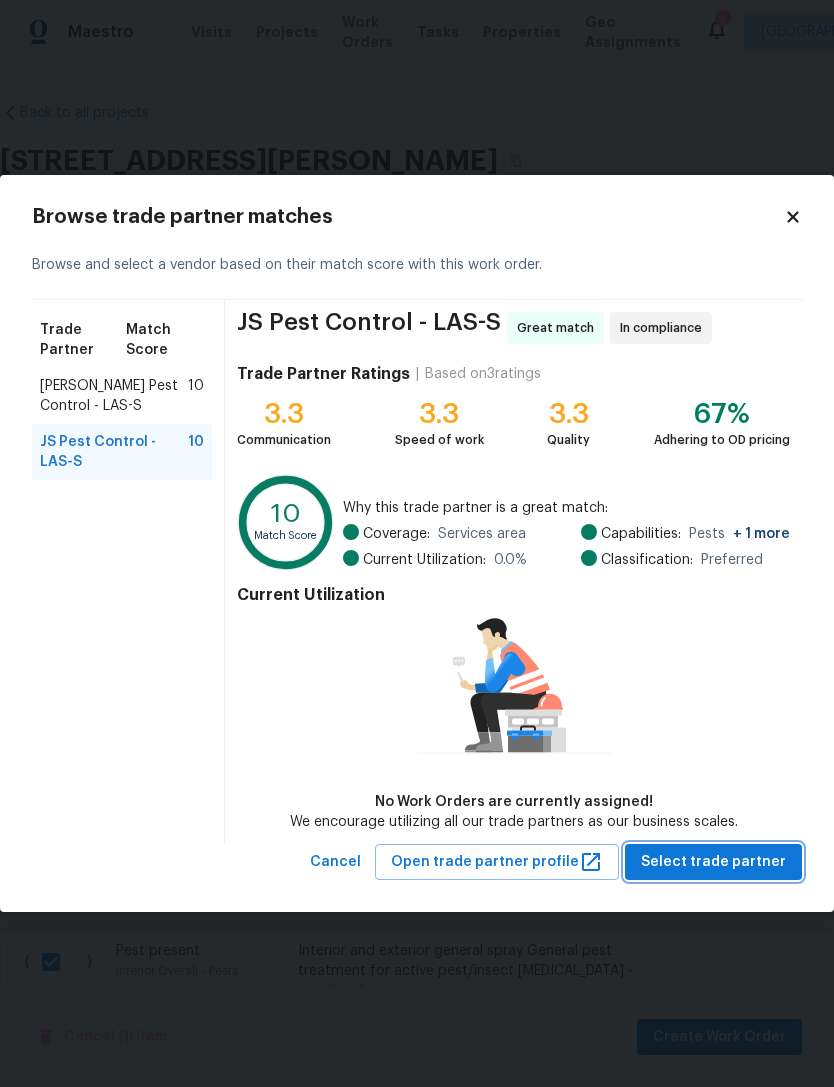 click on "Select trade partner" at bounding box center [713, 862] 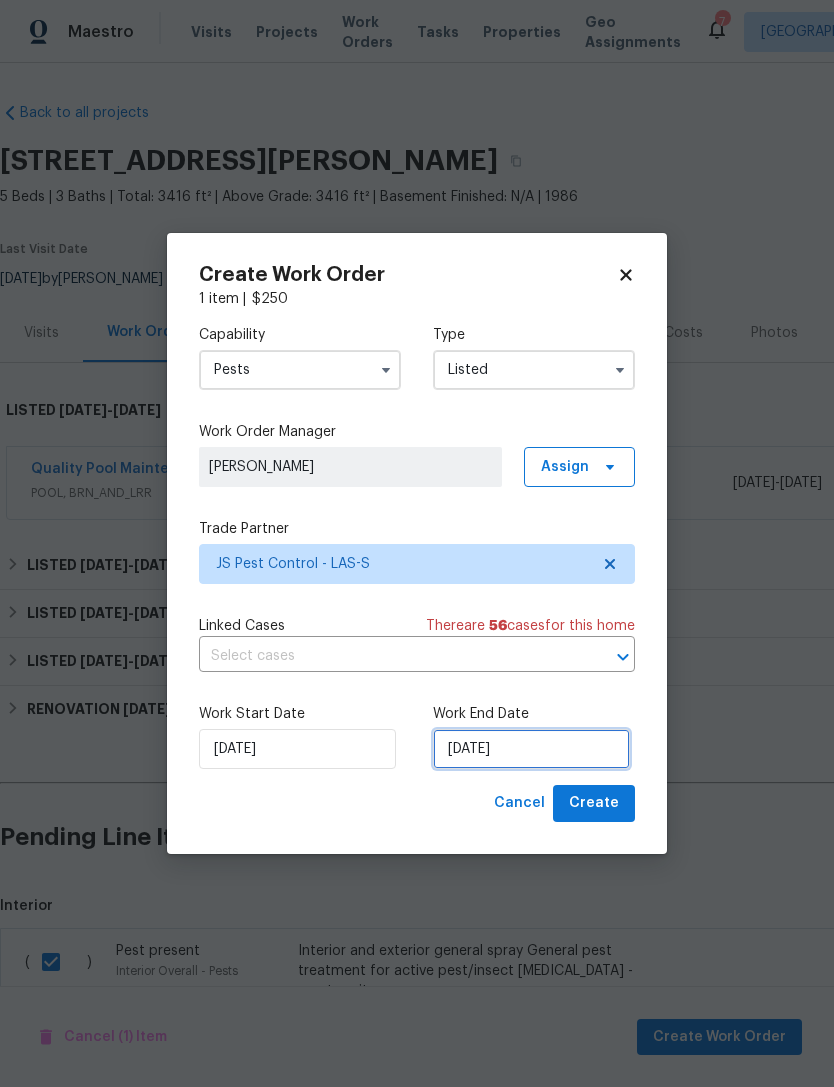 click on "[DATE]" at bounding box center (531, 749) 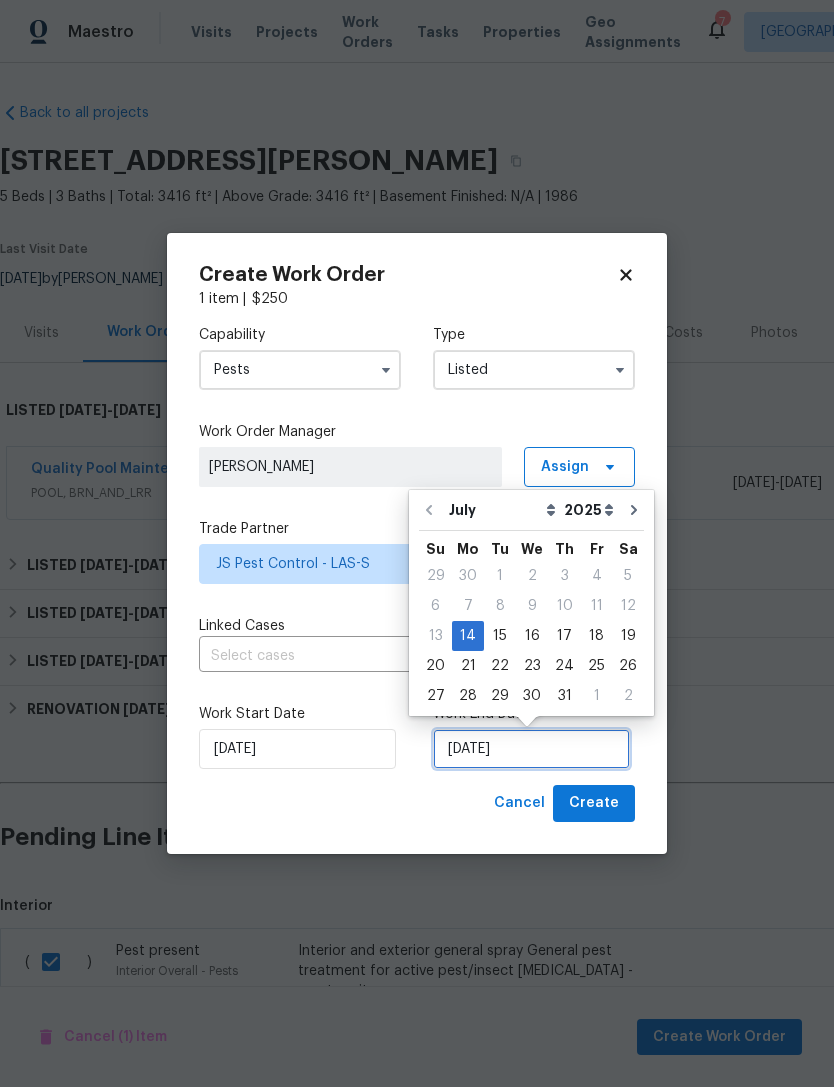 scroll, scrollTop: 37, scrollLeft: 0, axis: vertical 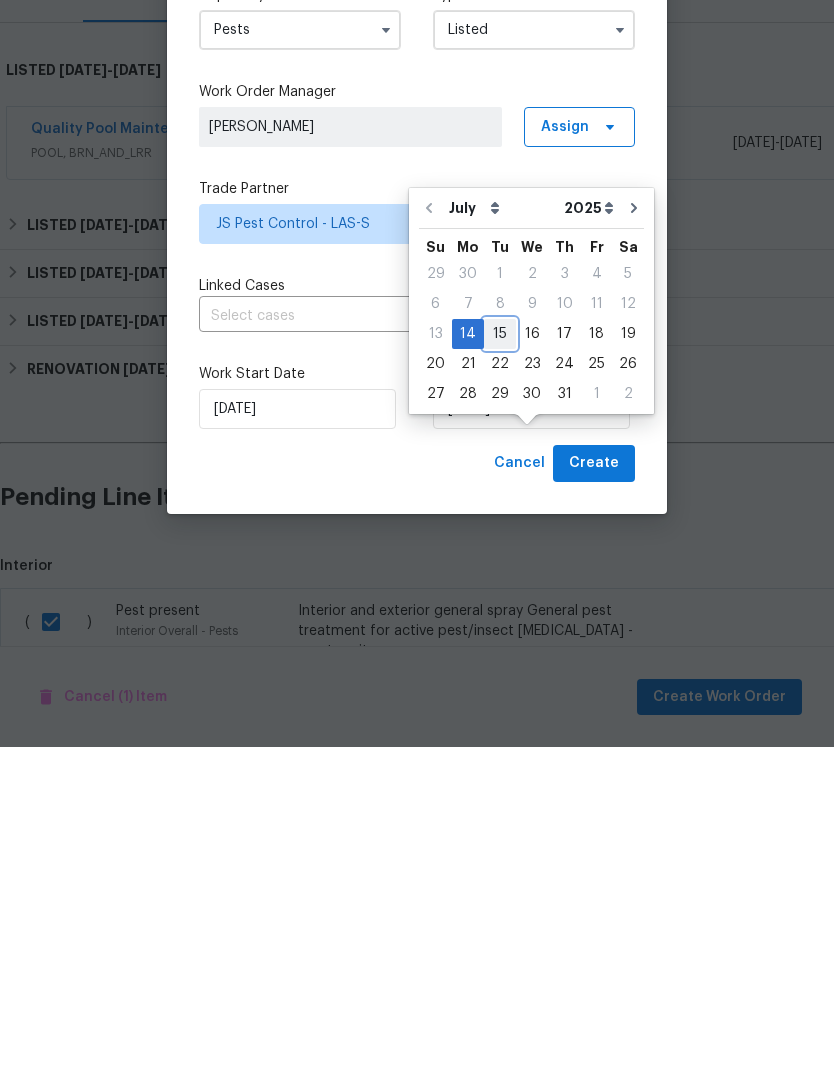 click on "15" at bounding box center (500, 674) 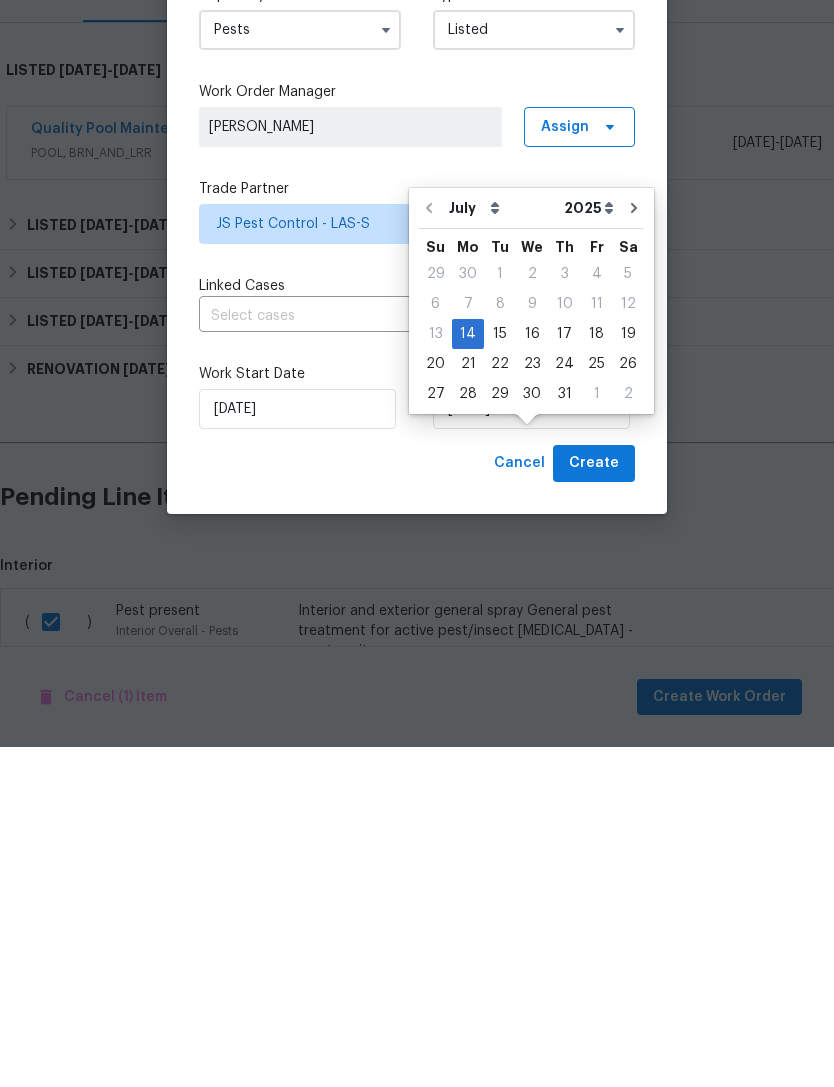 type on "[DATE]" 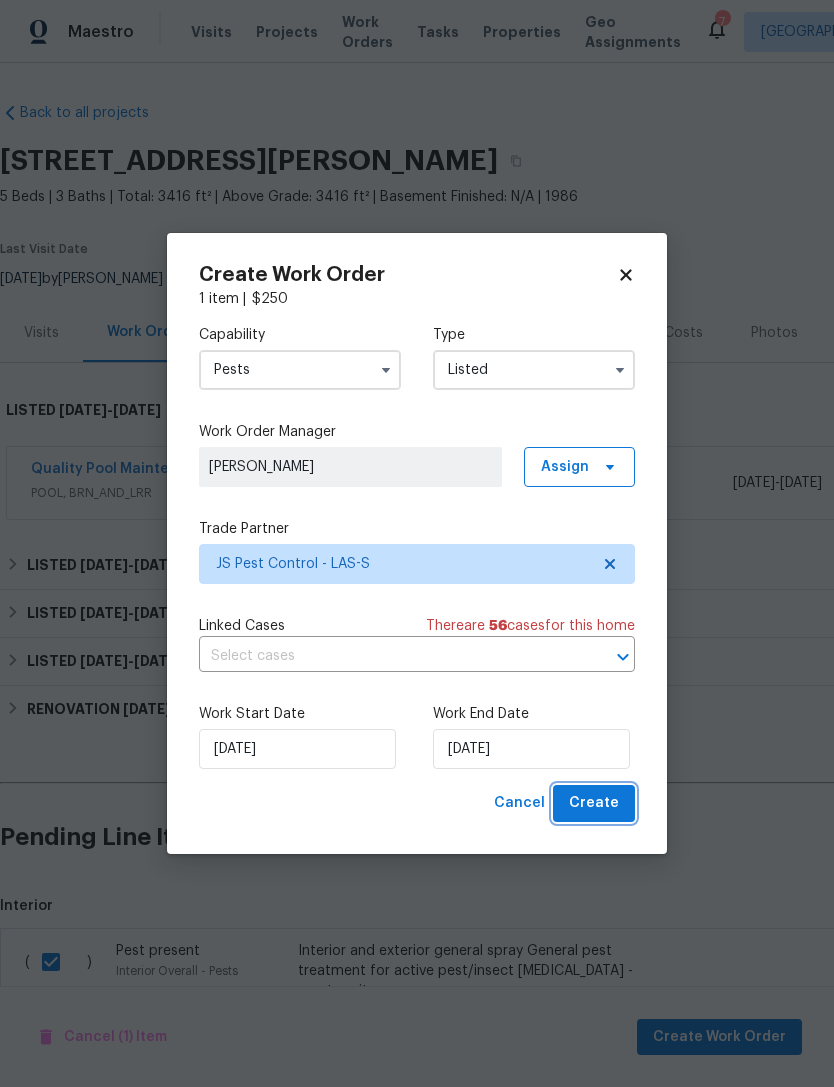 click on "Create" at bounding box center (594, 803) 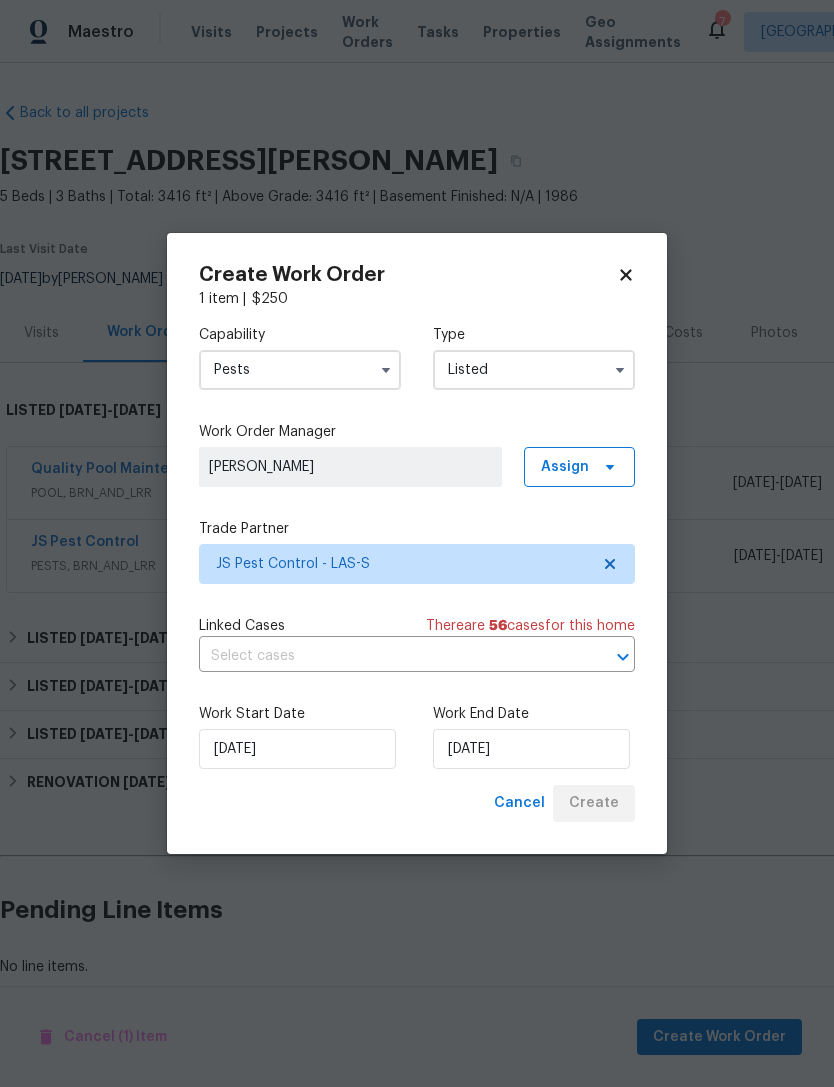 scroll, scrollTop: 25, scrollLeft: 0, axis: vertical 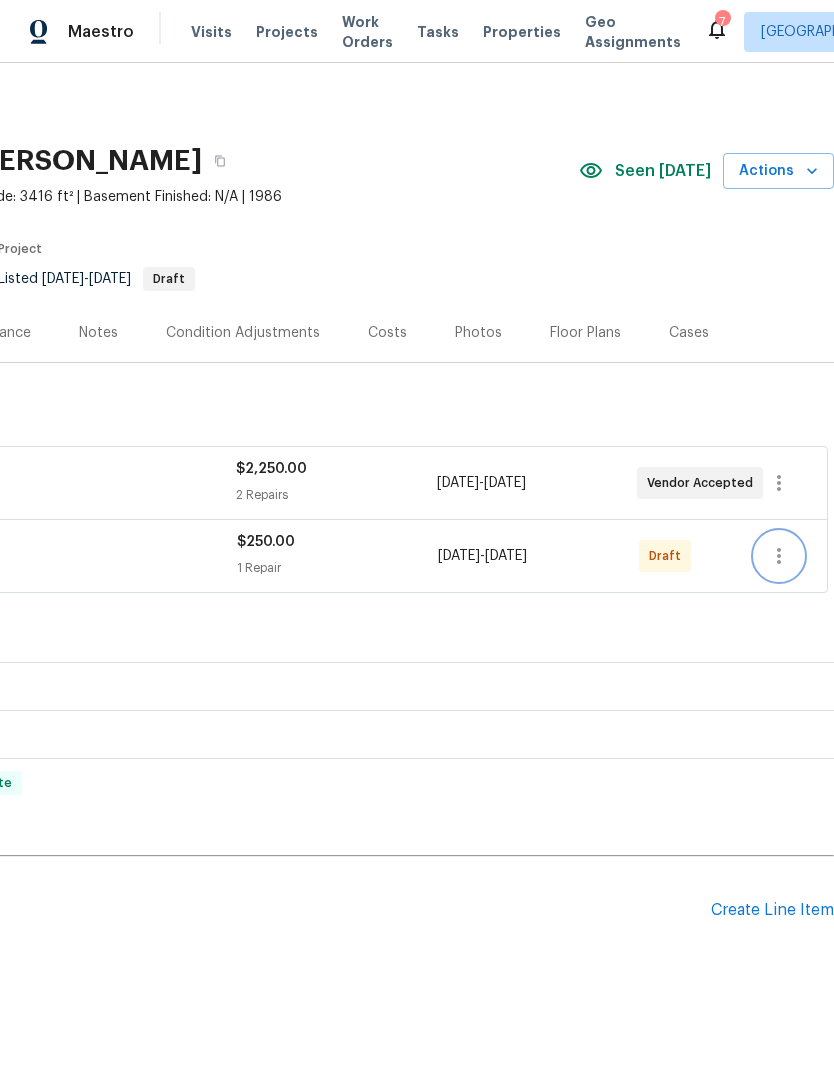 click 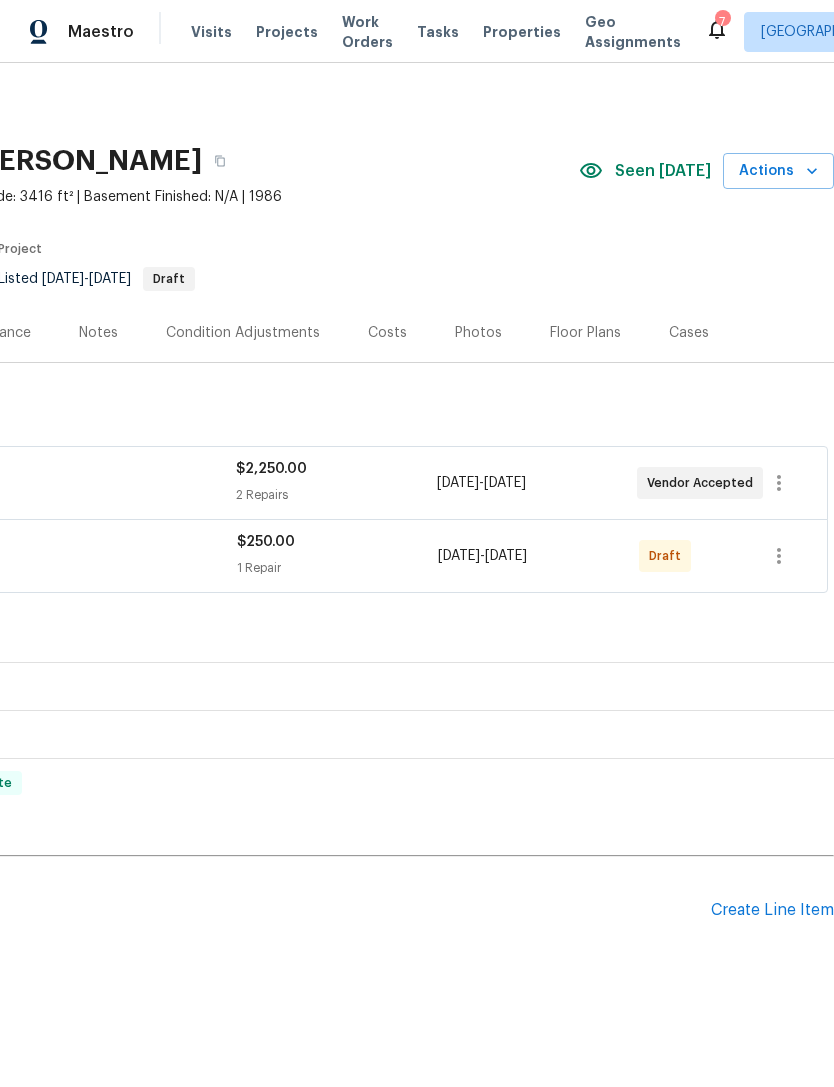 scroll, scrollTop: 0, scrollLeft: 296, axis: horizontal 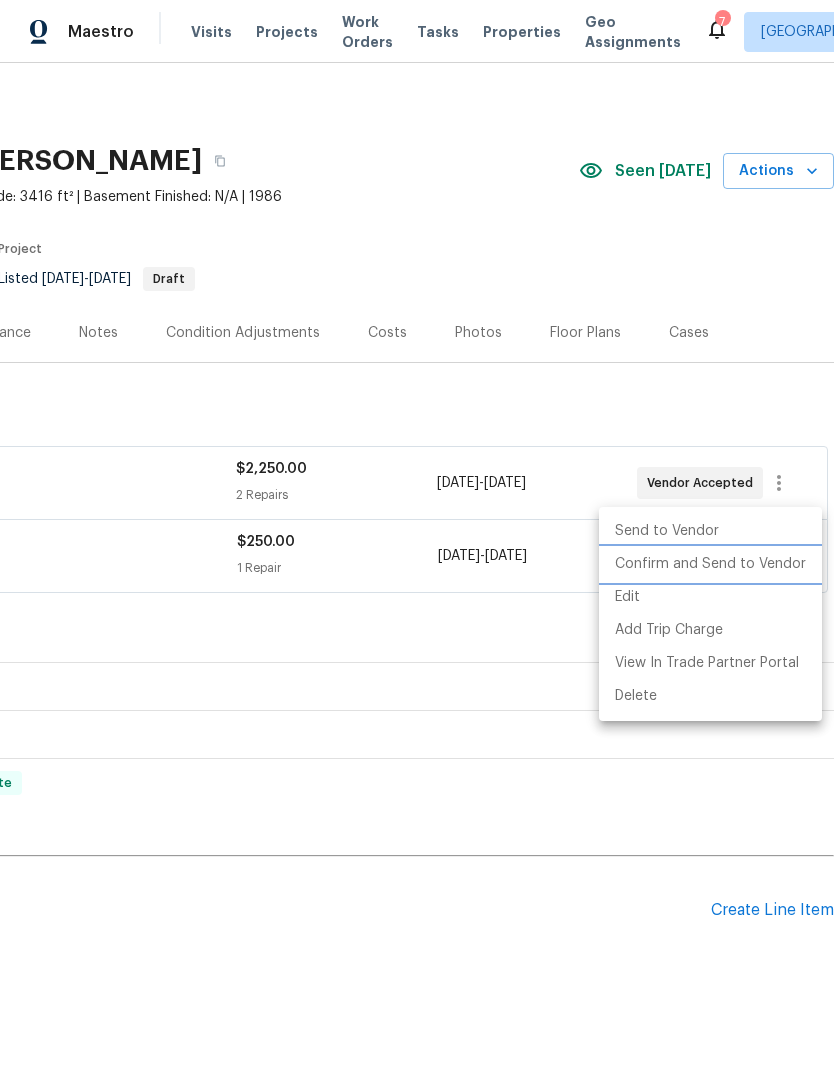 click on "Confirm and Send to Vendor" at bounding box center (710, 564) 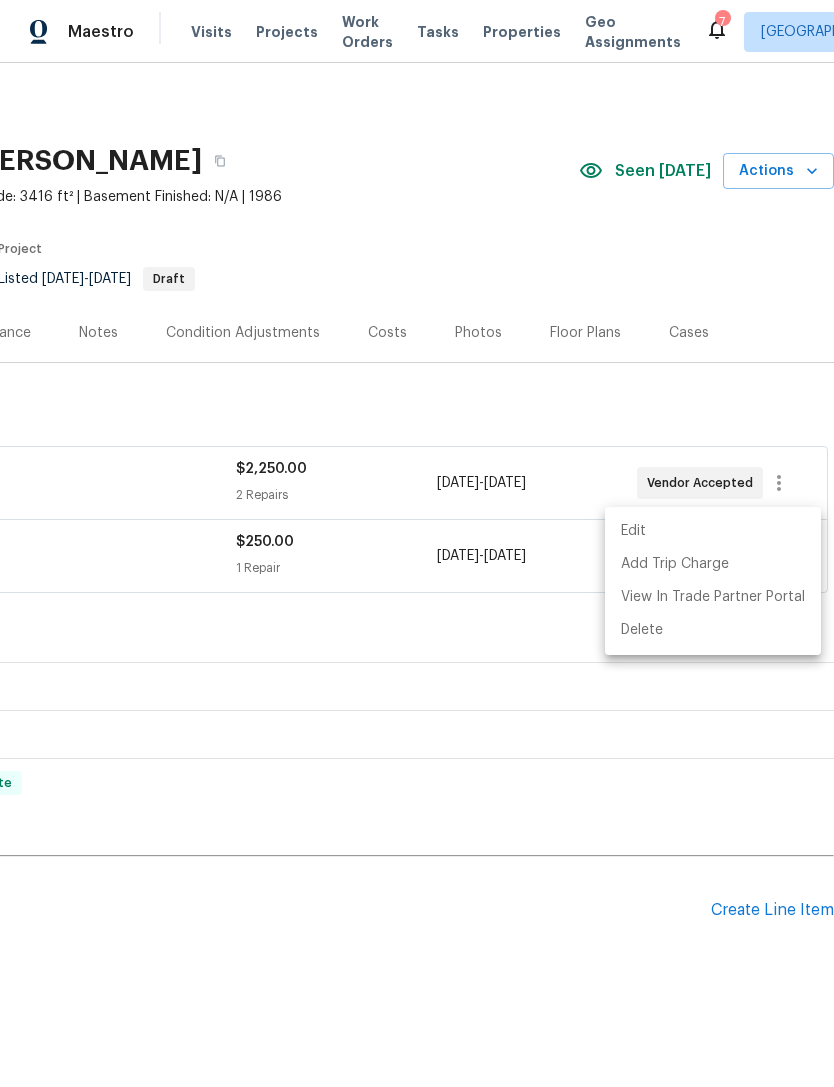 click at bounding box center (417, 543) 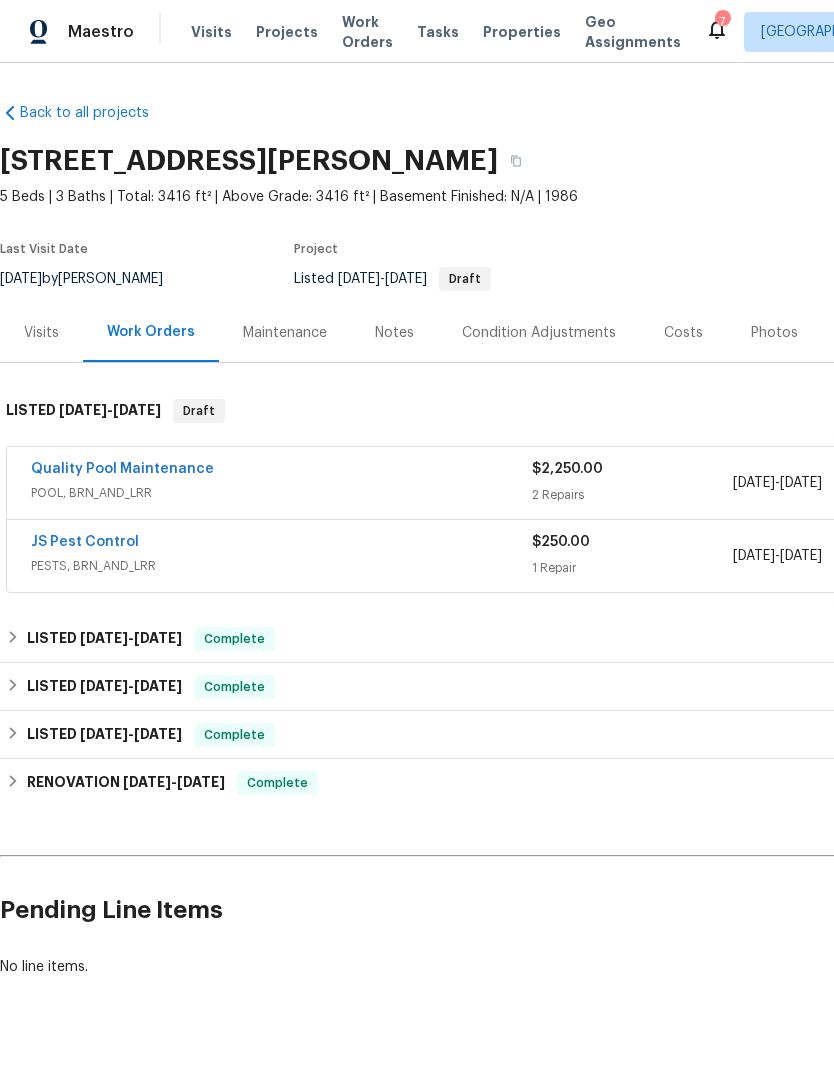 scroll, scrollTop: 0, scrollLeft: 0, axis: both 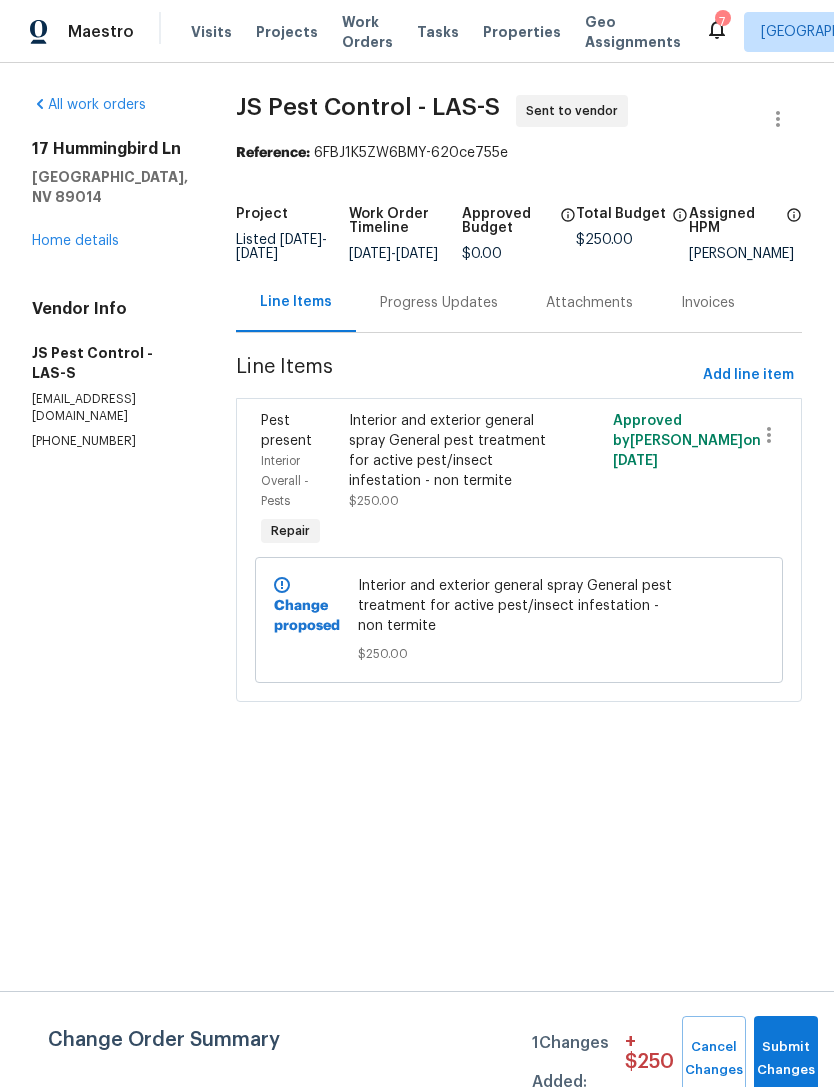 click on "Progress Updates" at bounding box center [439, 303] 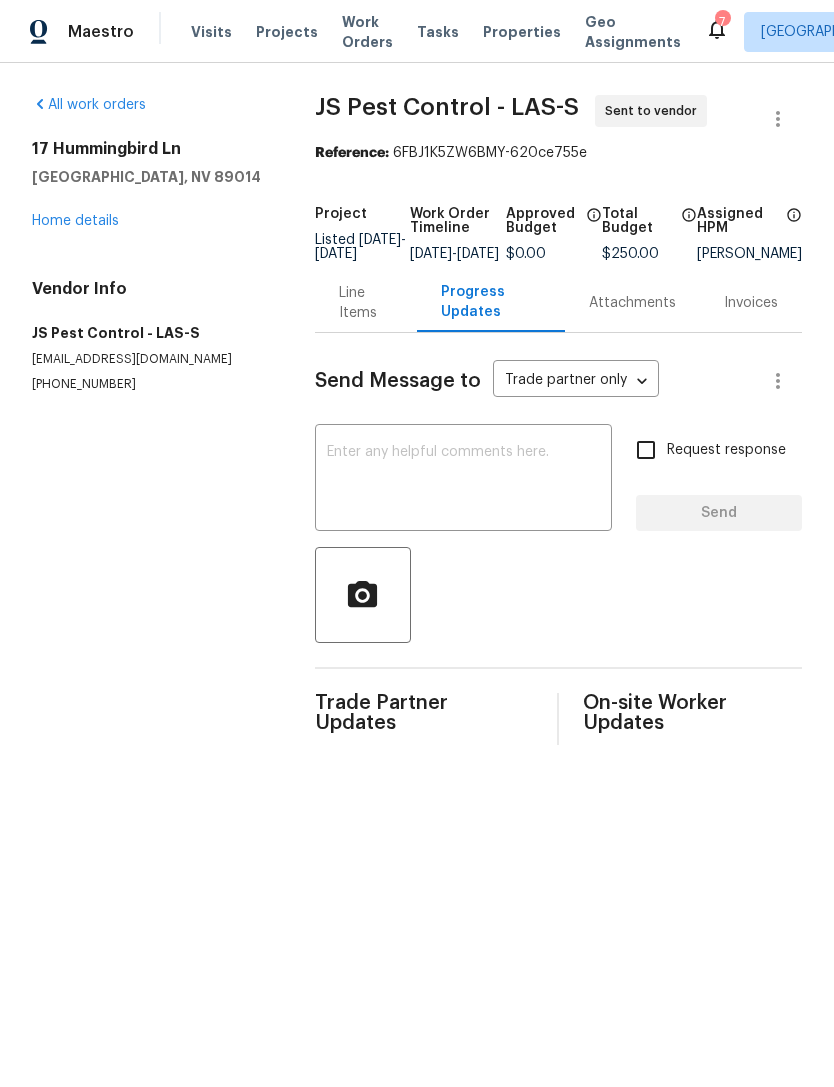 click at bounding box center [463, 480] 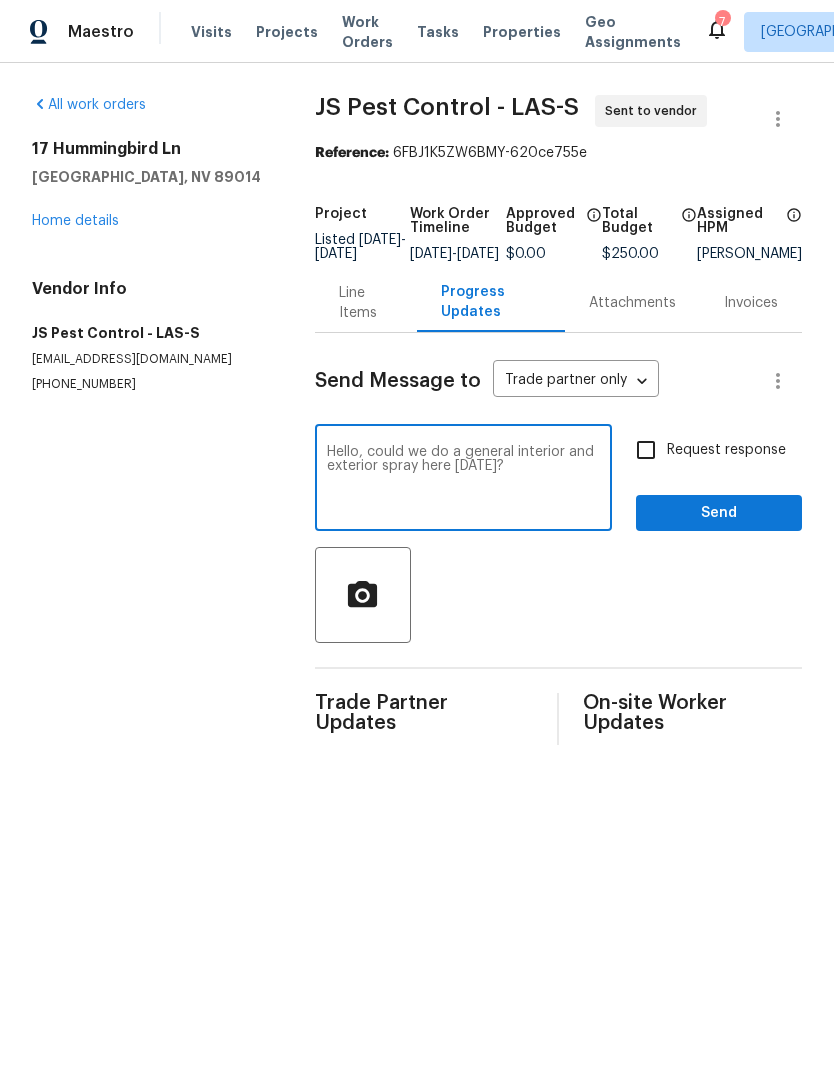 type on "Hello, could we do a general interior and exterior spray here tomorrow?" 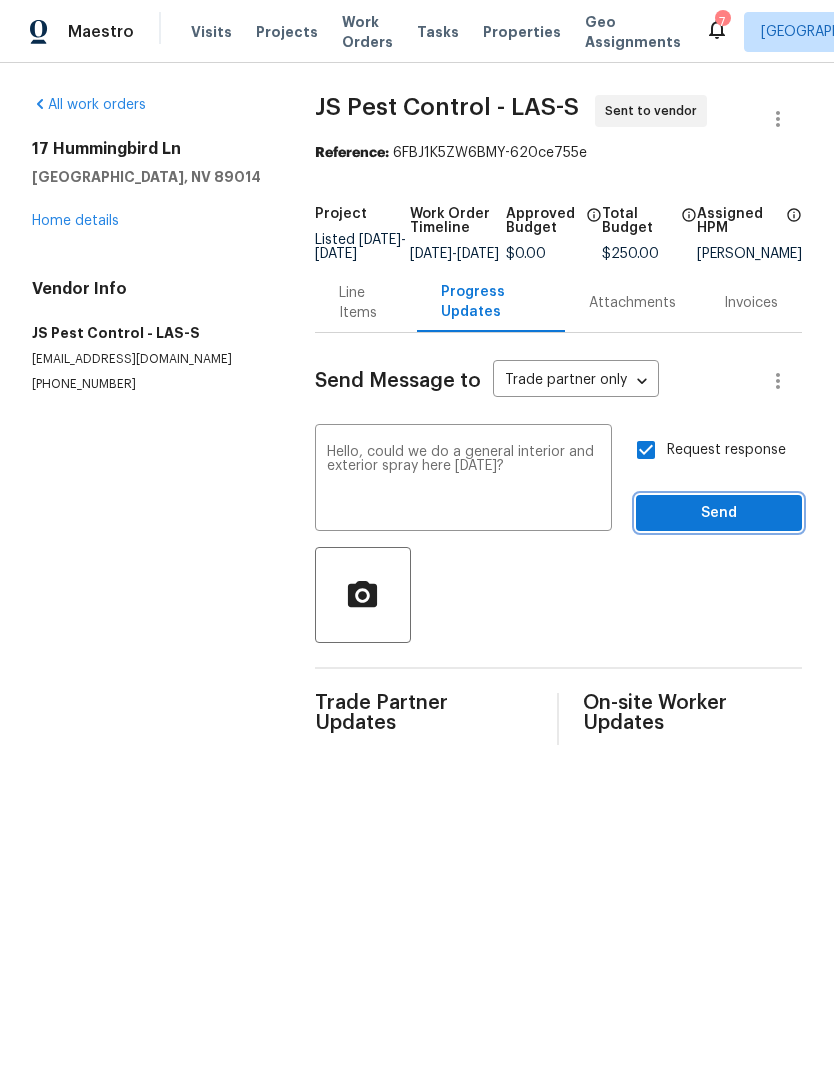 click on "Send" at bounding box center (719, 513) 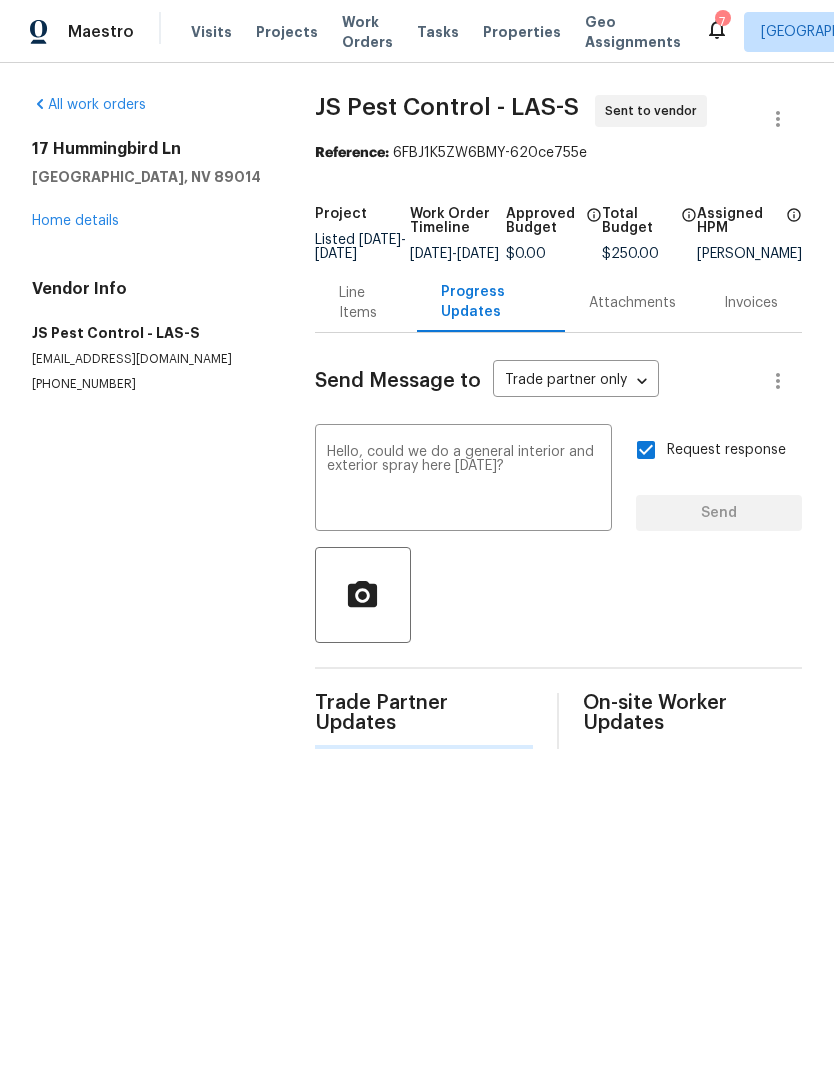 type 